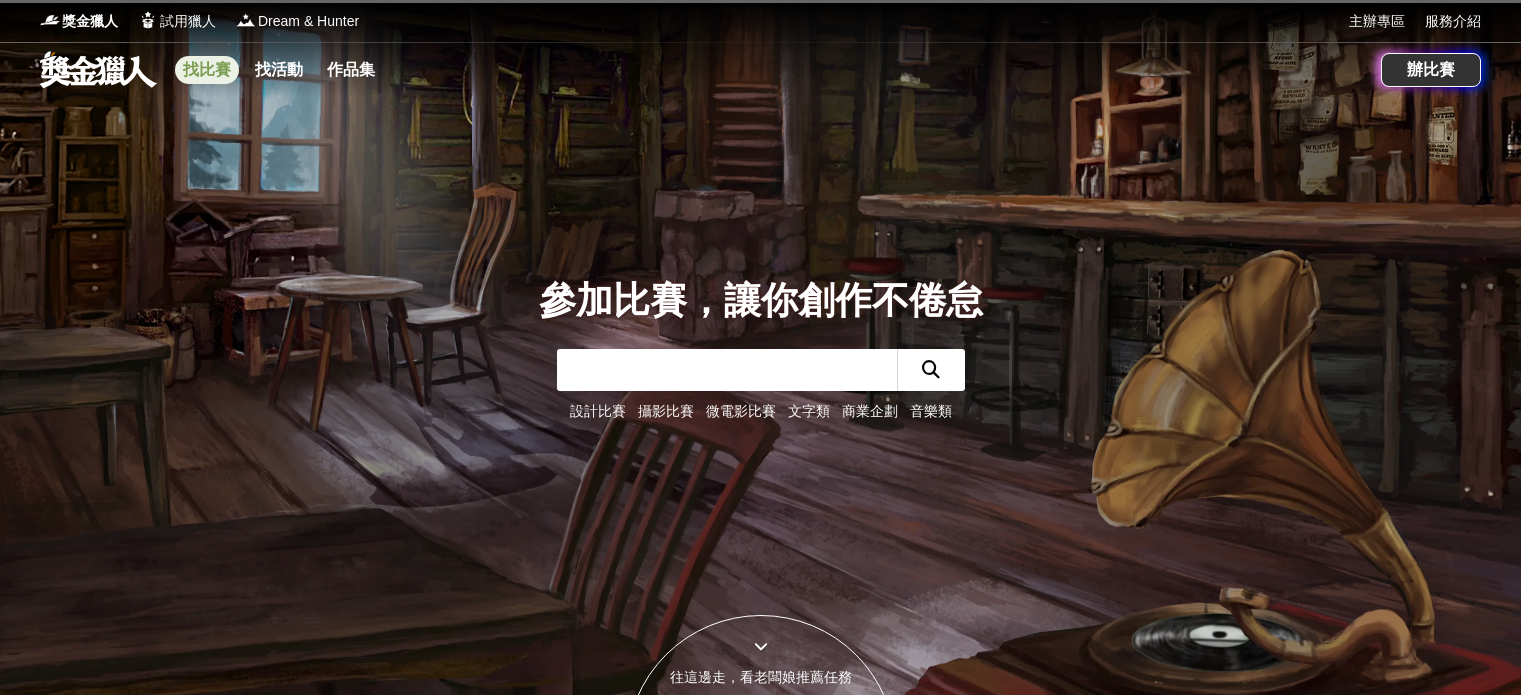 scroll, scrollTop: 0, scrollLeft: 0, axis: both 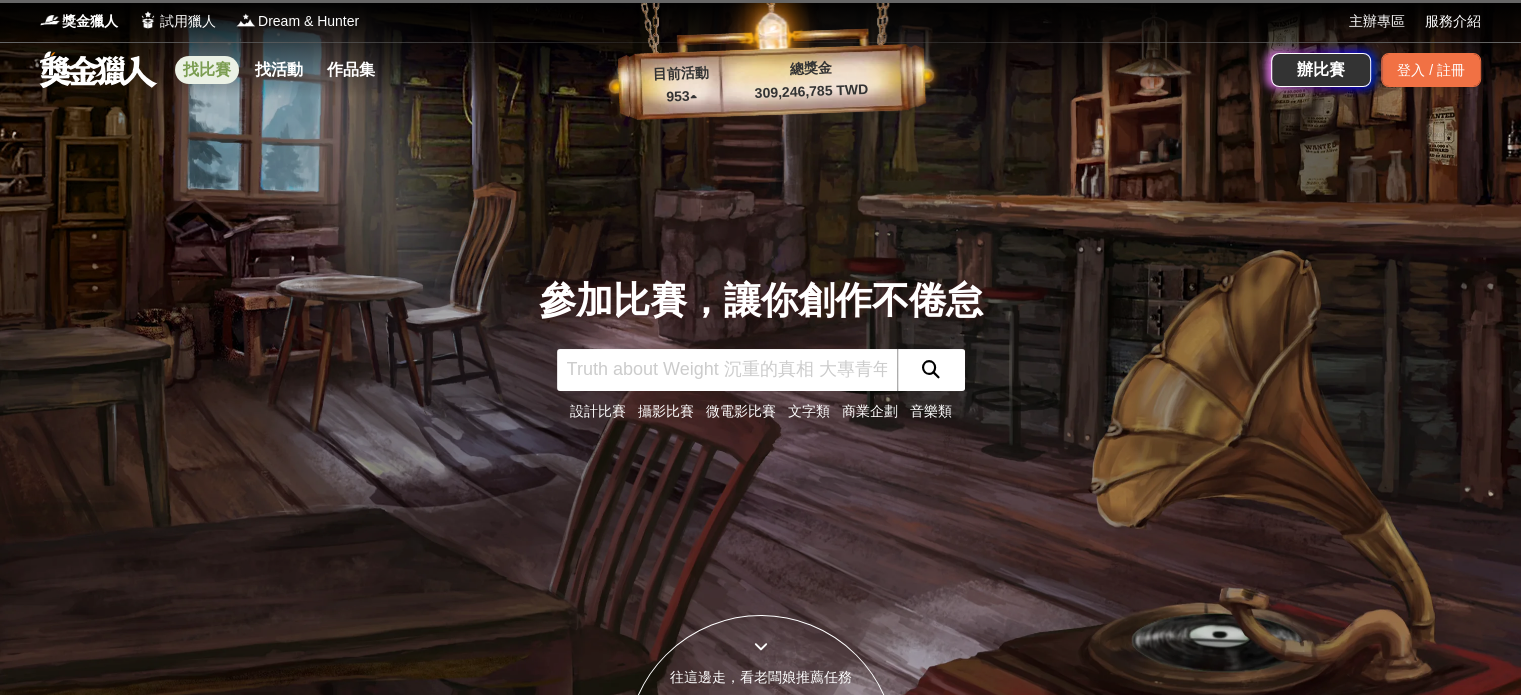 click on "找比賽" at bounding box center (207, 70) 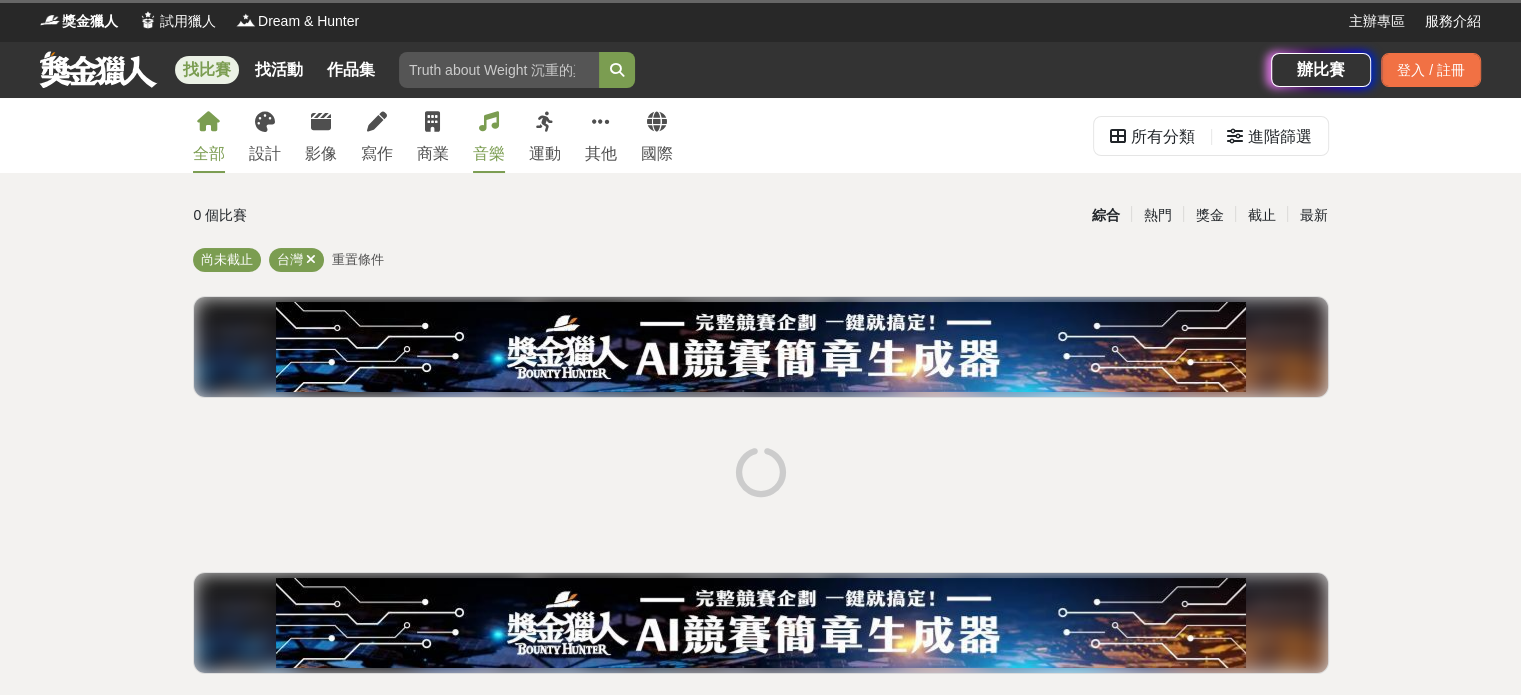 click on "音樂" at bounding box center [489, 135] 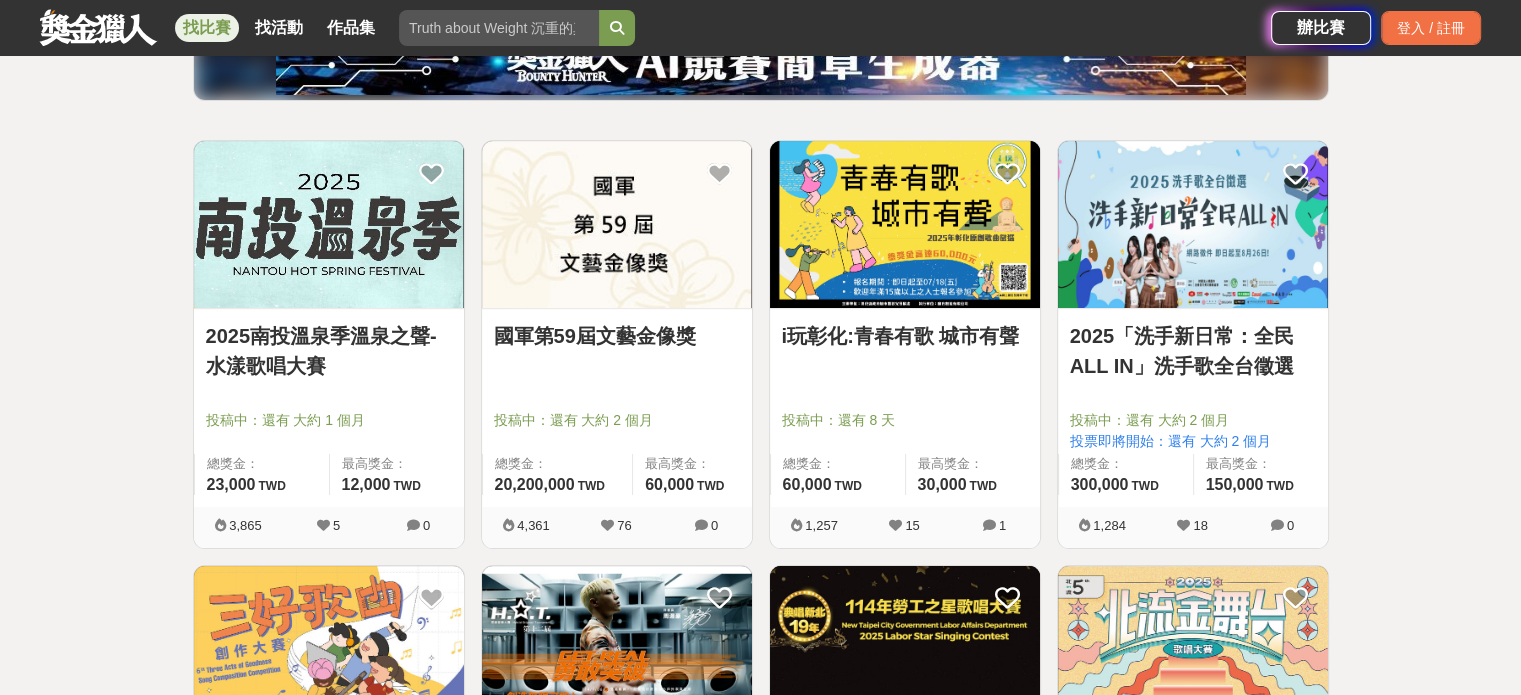 scroll, scrollTop: 300, scrollLeft: 0, axis: vertical 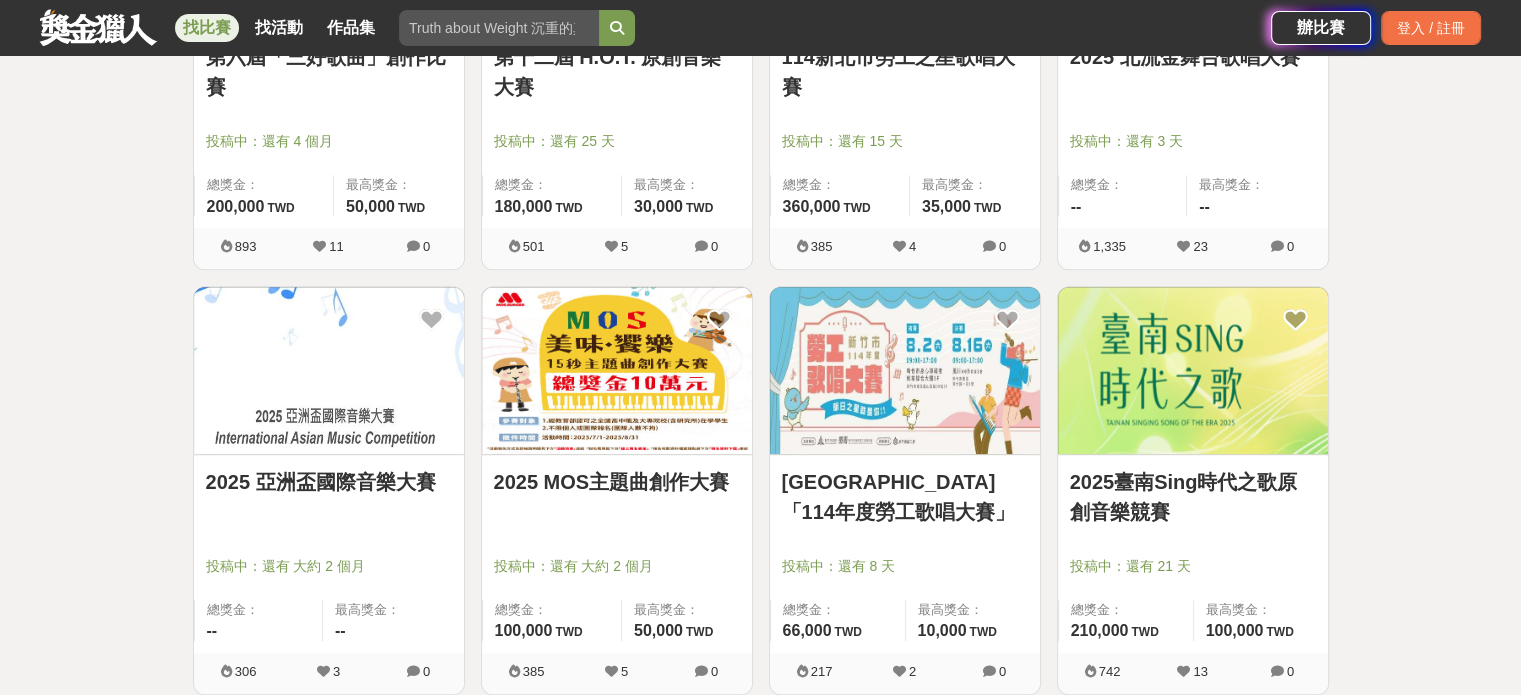 drag, startPoint x: 635, startPoint y: 498, endPoint x: 582, endPoint y: 499, distance: 53.009434 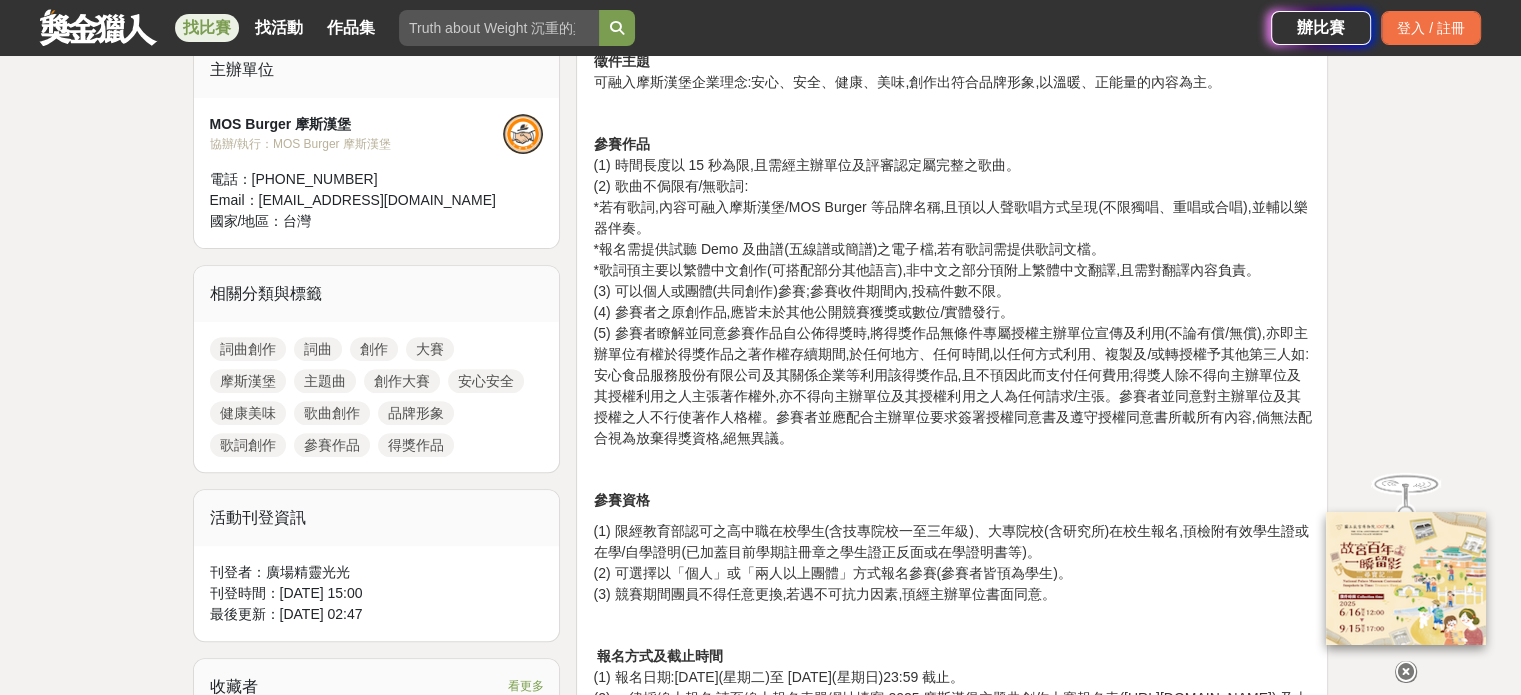 scroll, scrollTop: 700, scrollLeft: 0, axis: vertical 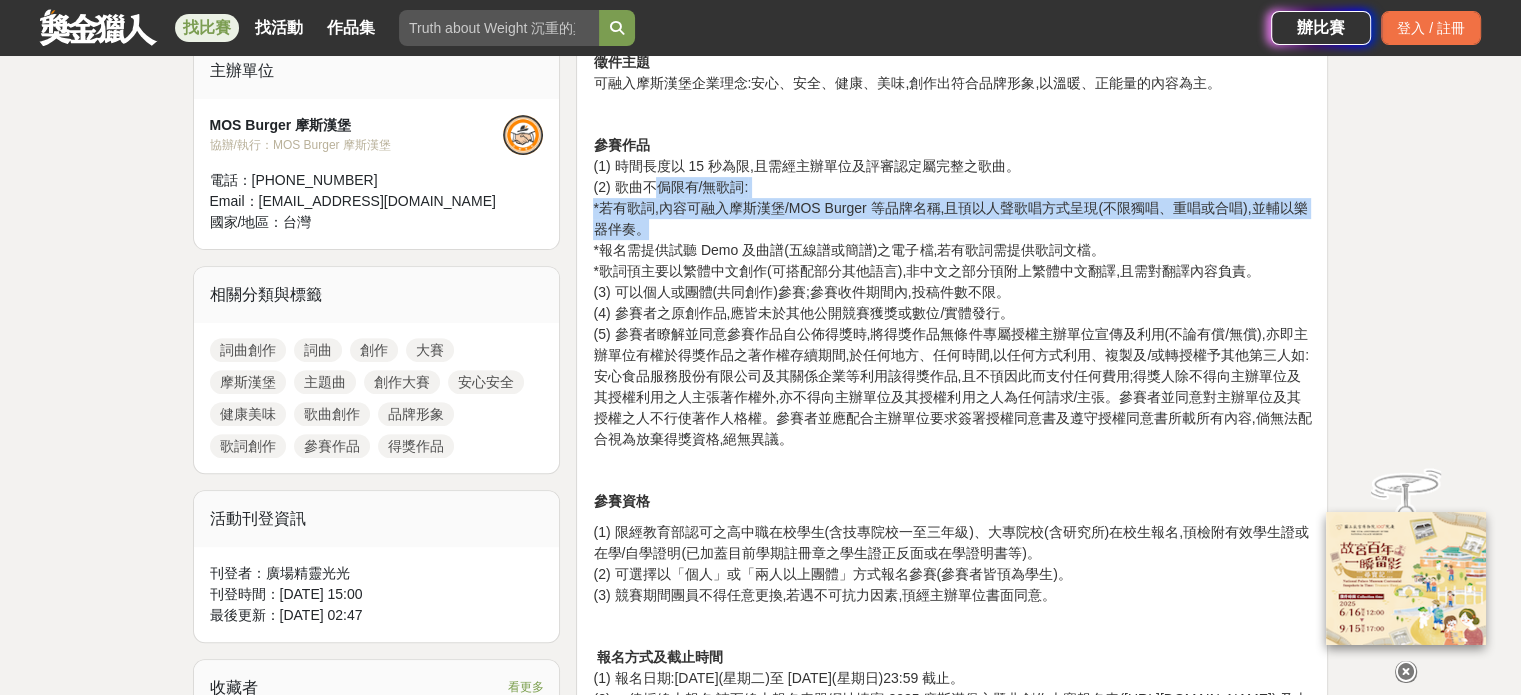 drag, startPoint x: 657, startPoint y: 191, endPoint x: 820, endPoint y: 238, distance: 169.6408 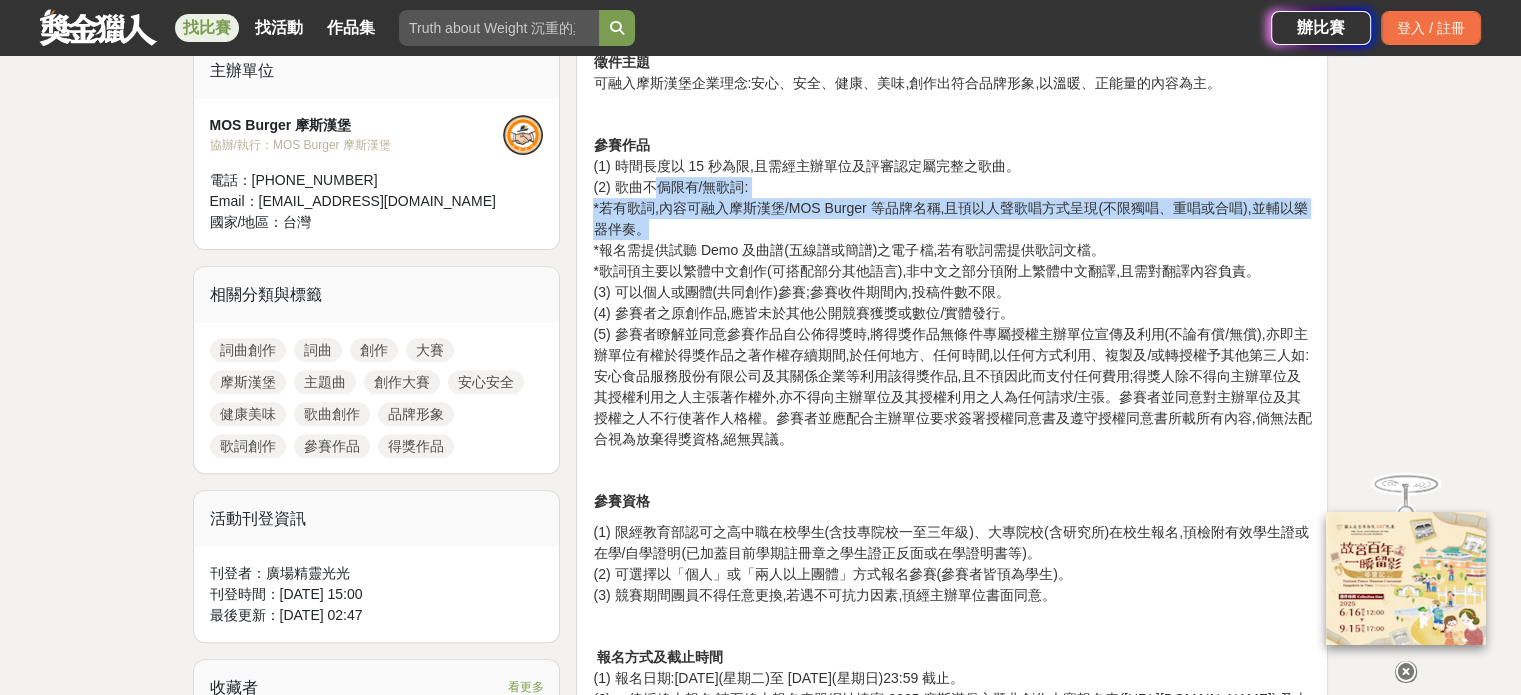 click on "參賽作品 (1) 時間長度以 15 秒為限,且需經主辦單位及評審認定屬完整之歌曲。 (2) 歌曲不侷限有/無歌詞: *若有歌詞,內容可融入摩斯漢堡/MOS Burger 等品牌名稱,且頇以人聲歌唱方式呈現(不限獨唱、重唱或合唱),並輔以樂器伴奏。 *報名需提供試聽 Demo 及曲譜(五線譜或簡譜)之電子檔,若有歌詞需提供歌詞文檔。 *歌詞頇主要以繁體中文創作(可搭配部分其他語言),非中文之部分頇附上繁體中文翻譯,且需對翻譯內容負責。 (3) 可以個人或團體(共同創作)參賽;參賽收件期間內,投稿件數不限。 (4) 參賽者之原創作品,應皆未於其他公開競賽獲獎或數位/實體發行。" at bounding box center [952, 292] 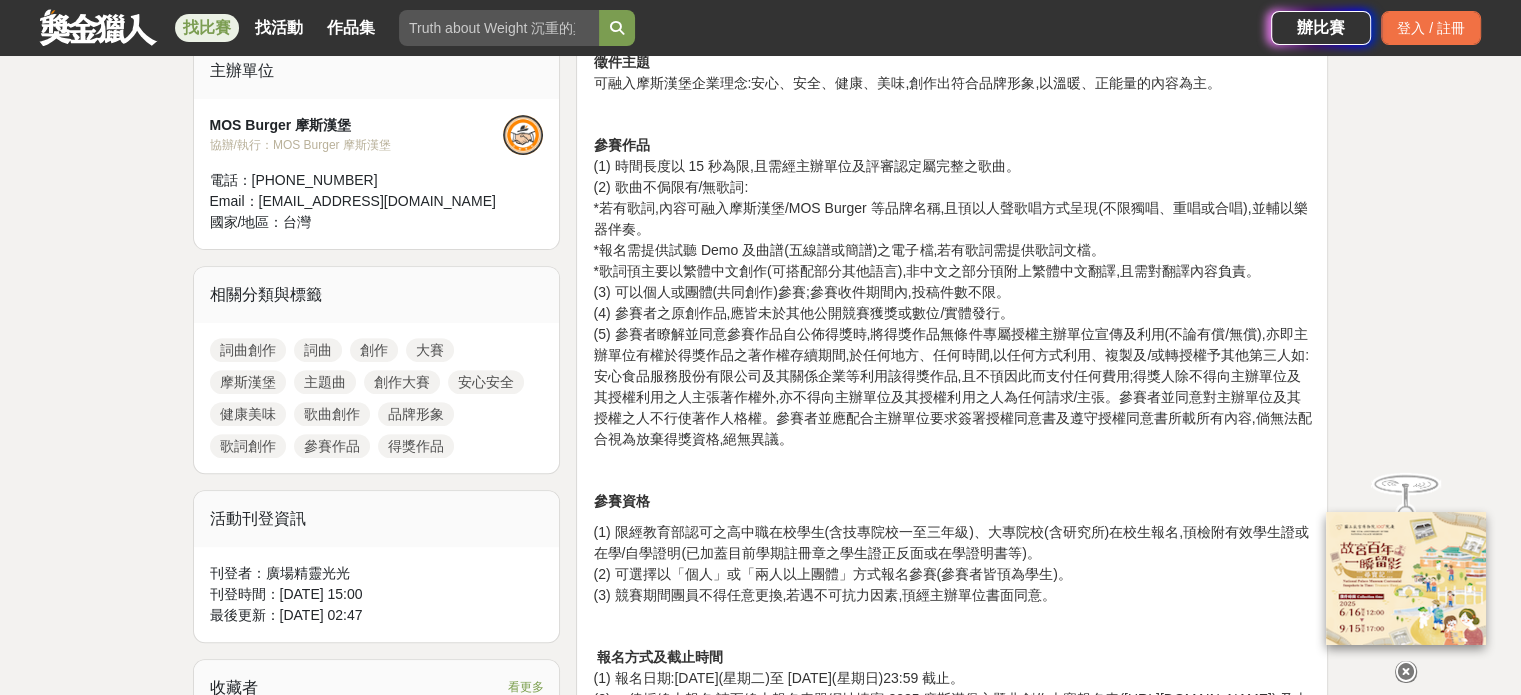 click on "參賽作品 (1) 時間長度以 15 秒為限,且需經主辦單位及評審認定屬完整之歌曲。 (2) 歌曲不侷限有/無歌詞: *若有歌詞,內容可融入摩斯漢堡/MOS Burger 等品牌名稱,且頇以人聲歌唱方式呈現(不限獨唱、重唱或合唱),並輔以樂器伴奏。 *報名需提供試聽 Demo 及曲譜(五線譜或簡譜)之電子檔,若有歌詞需提供歌詞文檔。 *歌詞頇主要以繁體中文創作(可搭配部分其他語言),非中文之部分頇附上繁體中文翻譯,且需對翻譯內容負責。 (3) 可以個人或團體(共同創作)參賽;參賽收件期間內,投稿件數不限。 (4) 參賽者之原創作品,應皆未於其他公開競賽獲獎或數位/實體發行。" at bounding box center [952, 292] 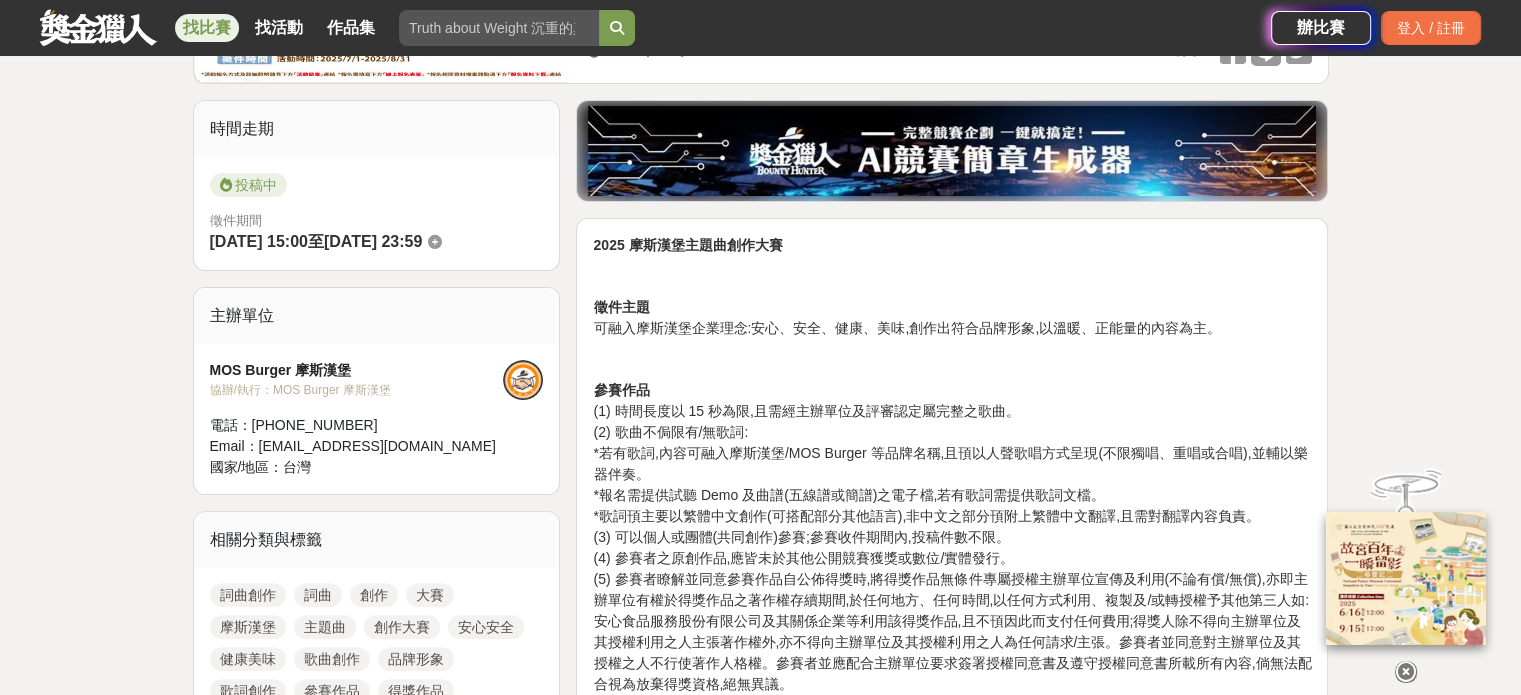 scroll, scrollTop: 500, scrollLeft: 0, axis: vertical 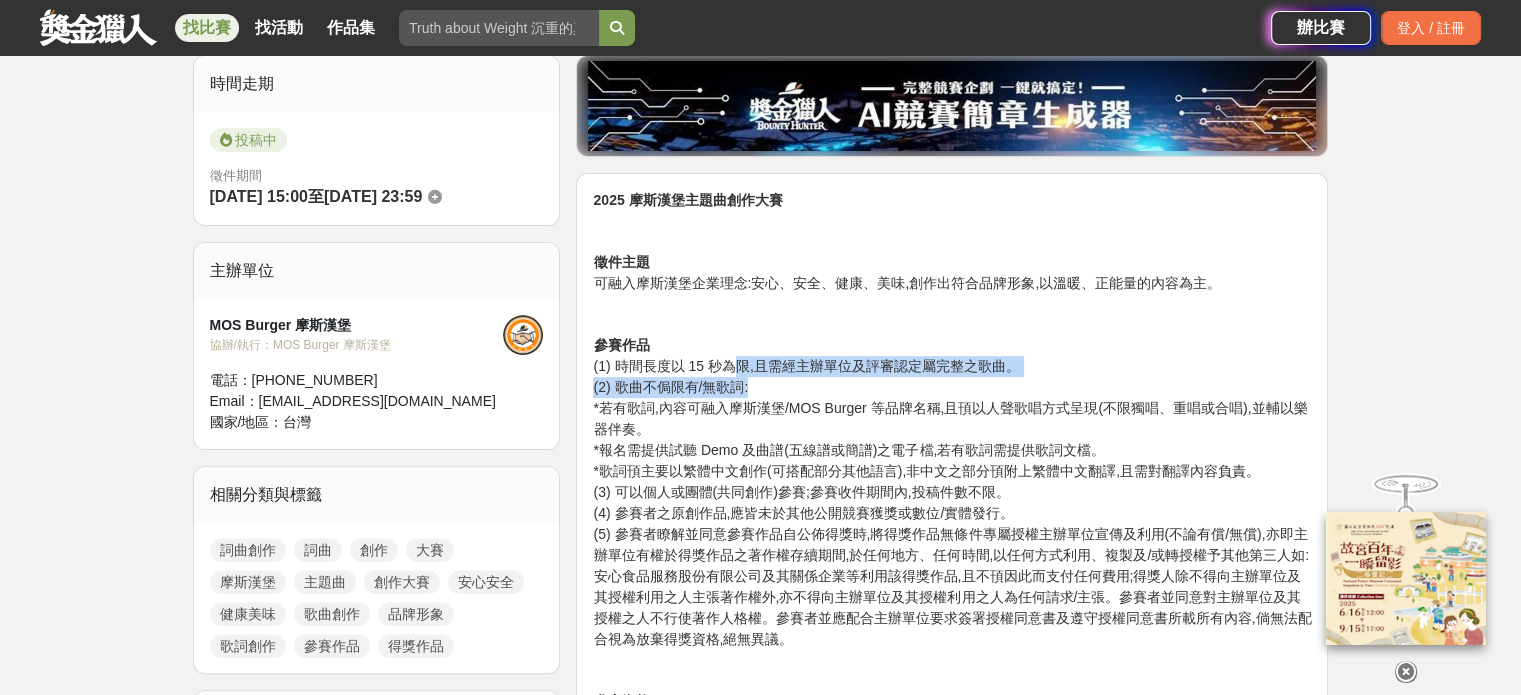 drag, startPoint x: 728, startPoint y: 374, endPoint x: 828, endPoint y: 395, distance: 102.18121 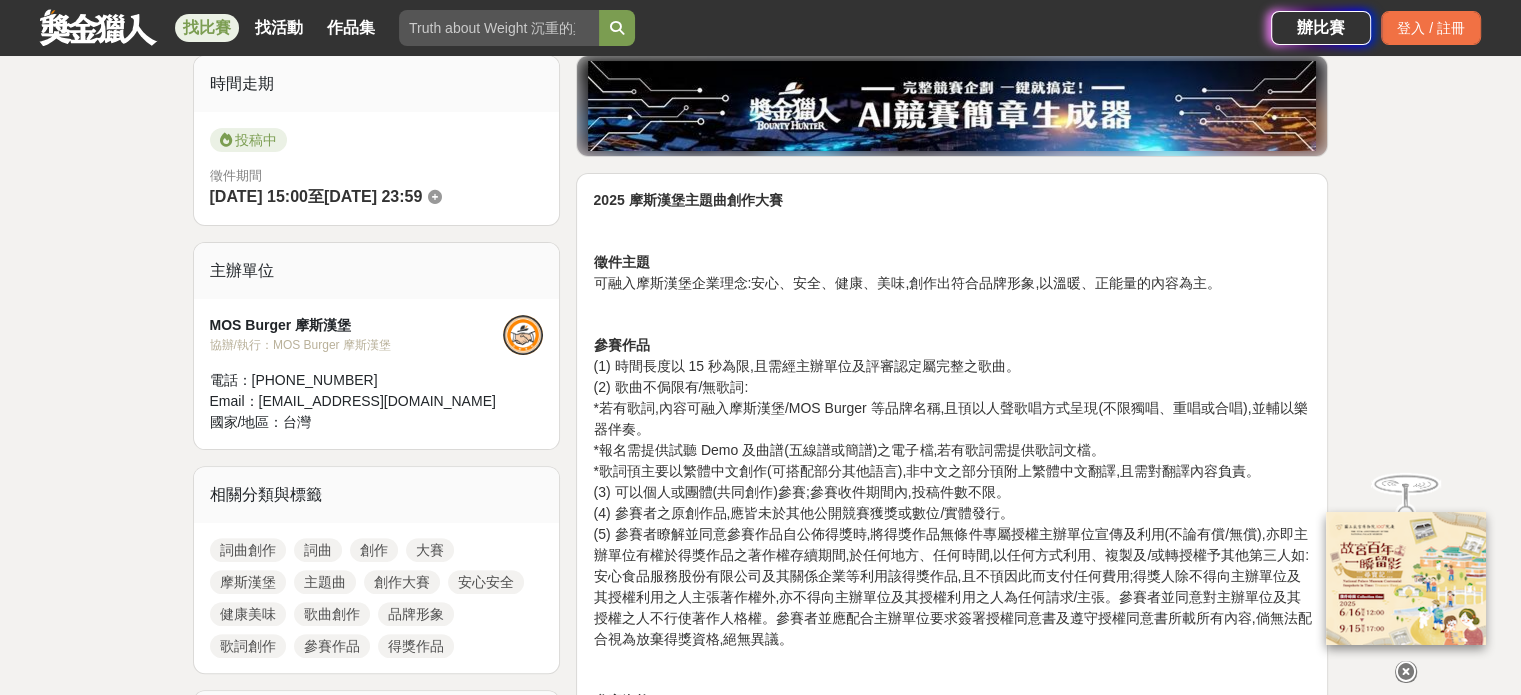 drag, startPoint x: 639, startPoint y: 396, endPoint x: 714, endPoint y: 412, distance: 76.687675 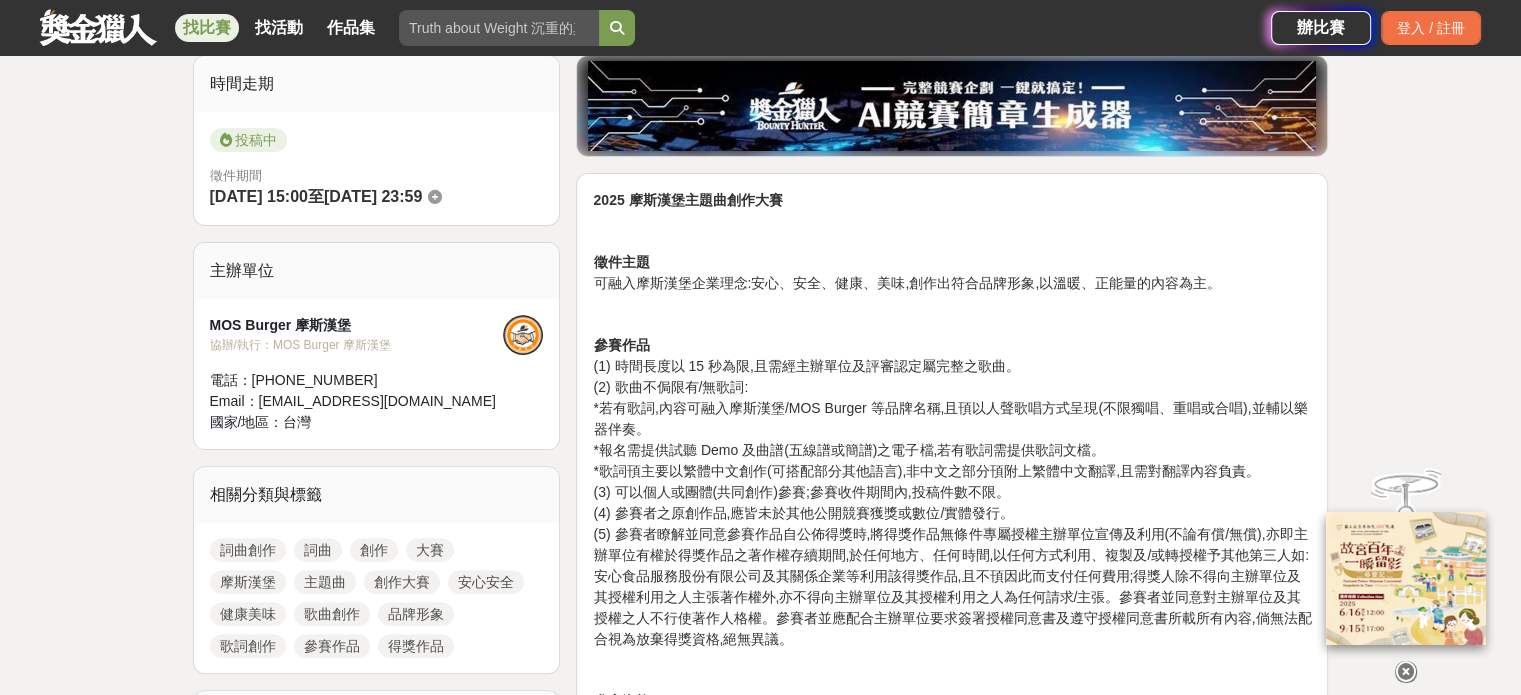 click on "參賽作品 (1) 時間長度以 15 秒為限,且需經主辦單位及評審認定屬完整之歌曲。 (2) 歌曲不侷限有/無歌詞: *若有歌詞,內容可融入摩斯漢堡/MOS Burger 等品牌名稱,且頇以人聲歌唱方式呈現(不限獨唱、重唱或合唱),並輔以樂器伴奏。 *報名需提供試聽 Demo 及曲譜(五線譜或簡譜)之電子檔,若有歌詞需提供歌詞文檔。 *歌詞頇主要以繁體中文創作(可搭配部分其他語言),非中文之部分頇附上繁體中文翻譯,且需對翻譯內容負責。 (3) 可以個人或團體(共同創作)參賽;參賽收件期間內,投稿件數不限。 (4) 參賽者之原創作品,應皆未於其他公開競賽獲獎或數位/實體發行。" at bounding box center [952, 492] 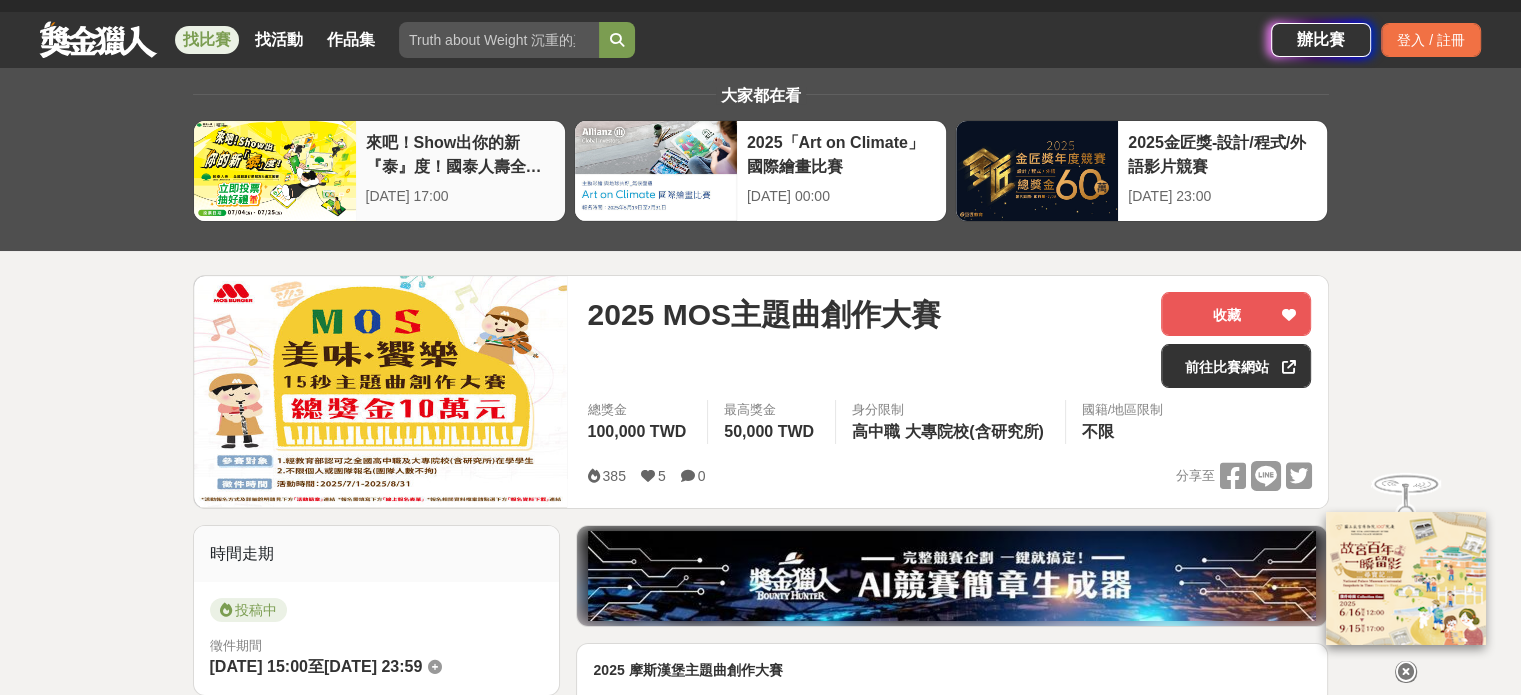 scroll, scrollTop: 0, scrollLeft: 0, axis: both 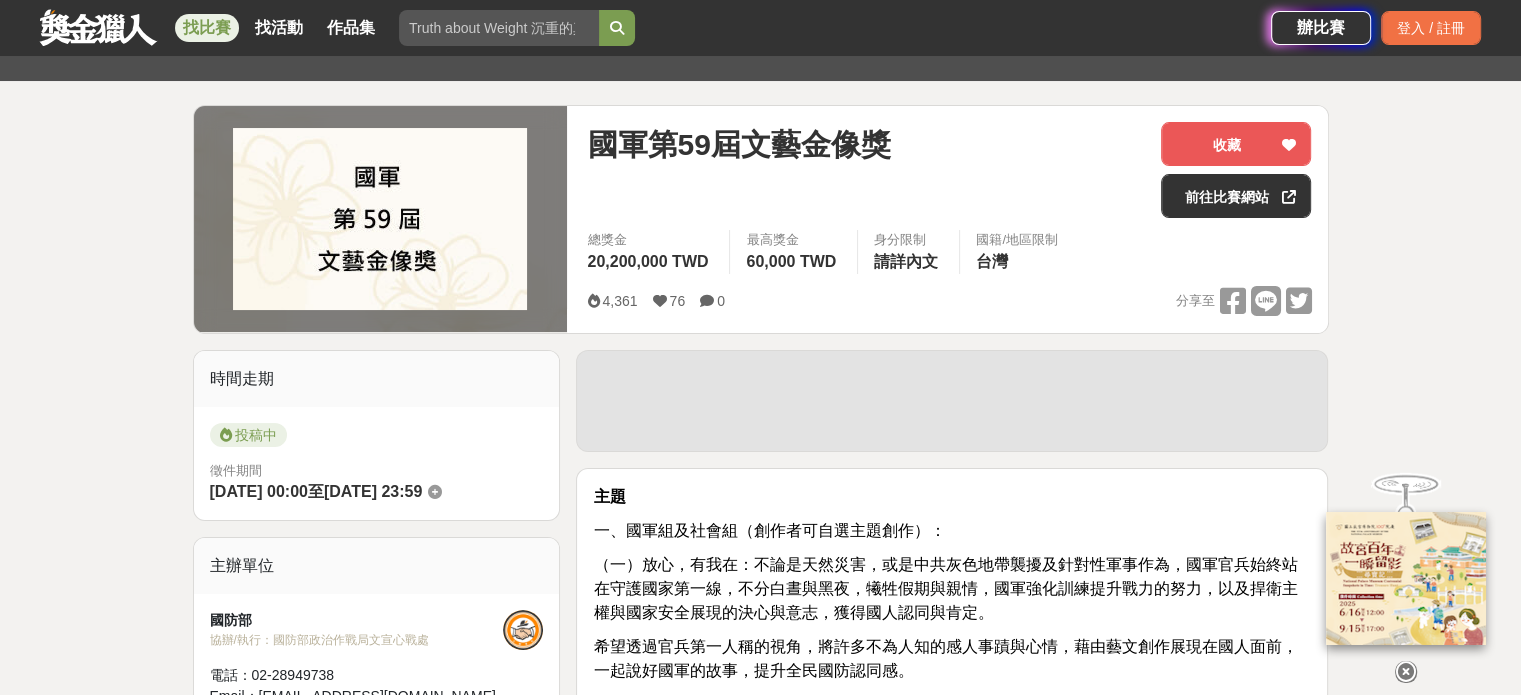 click on "總獎金 20,200,000   TWD 最高獎金 60,000   TWD 身分限制 請詳內文 國籍/地區限制 台灣" at bounding box center [949, 258] 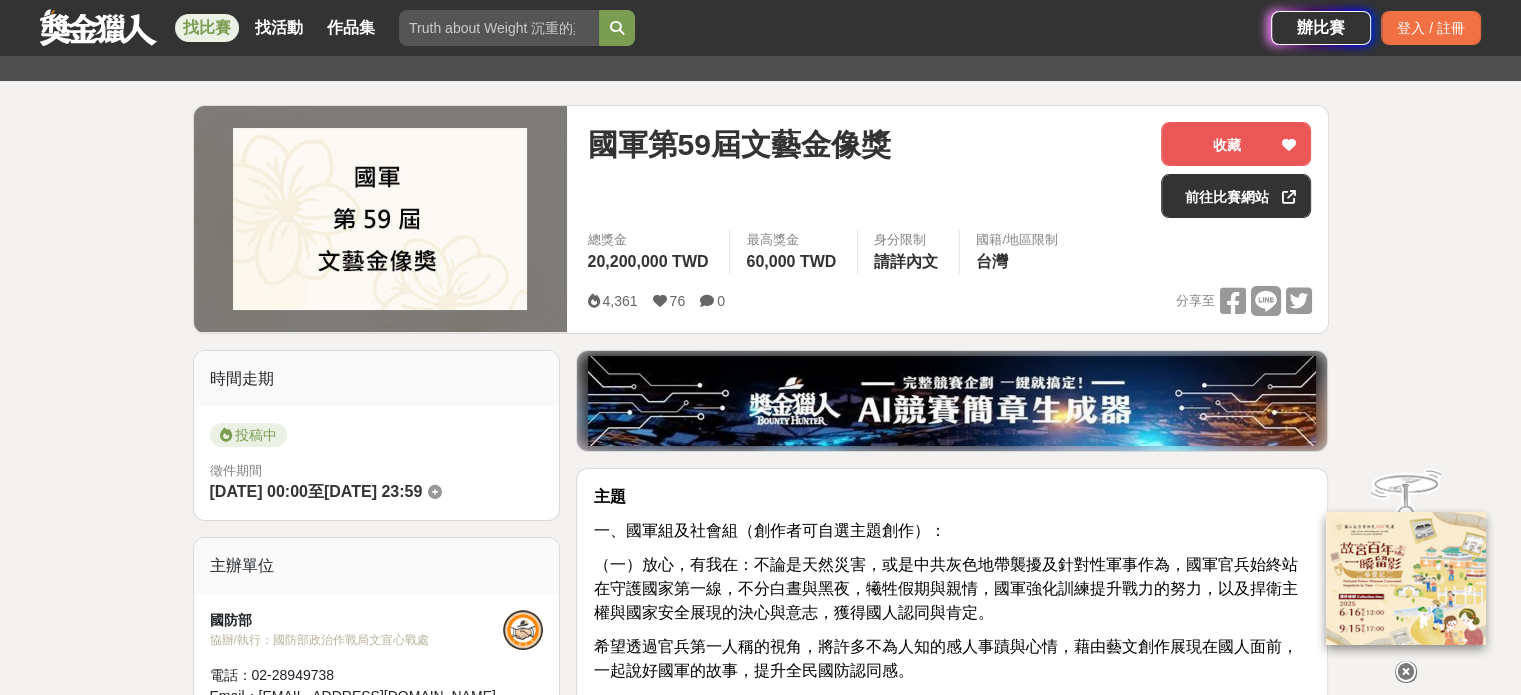 click on "4,361 76 0 分享至" at bounding box center (949, 301) 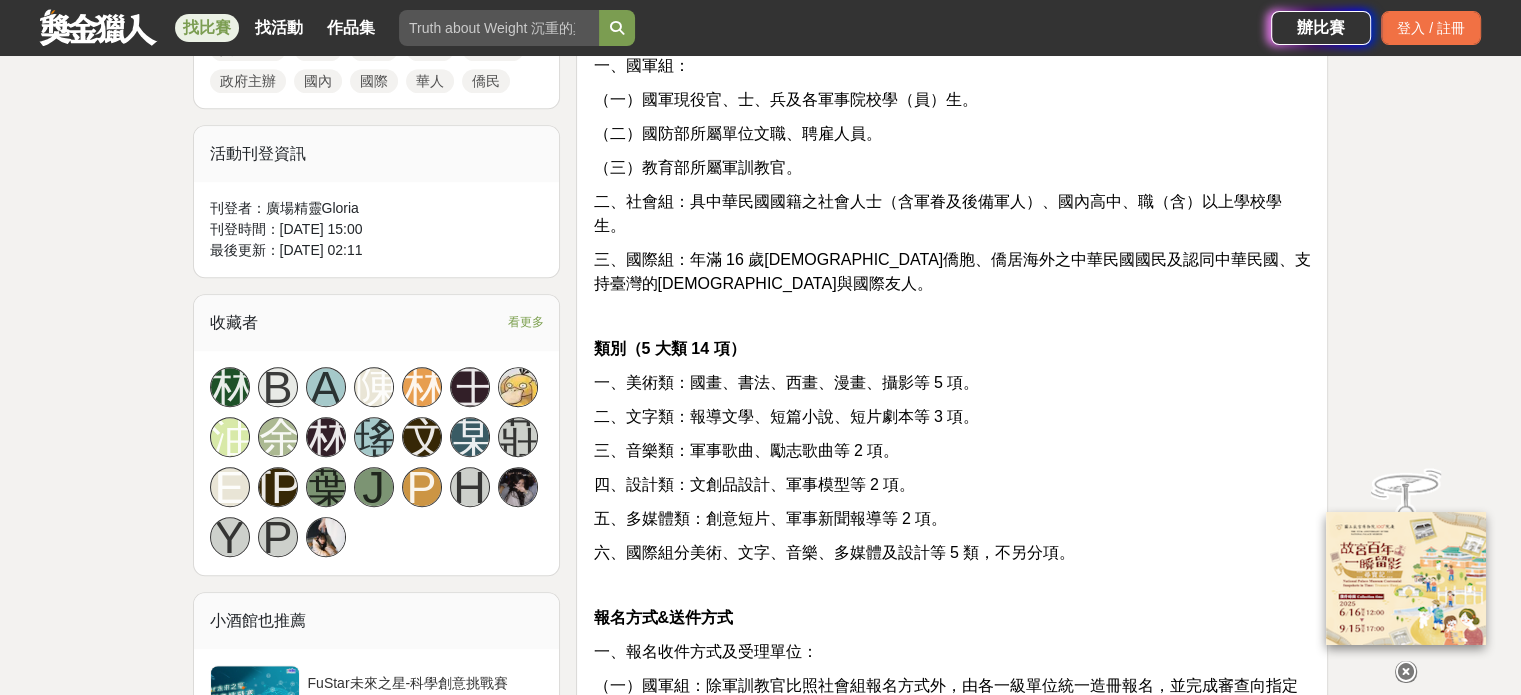 scroll, scrollTop: 1000, scrollLeft: 0, axis: vertical 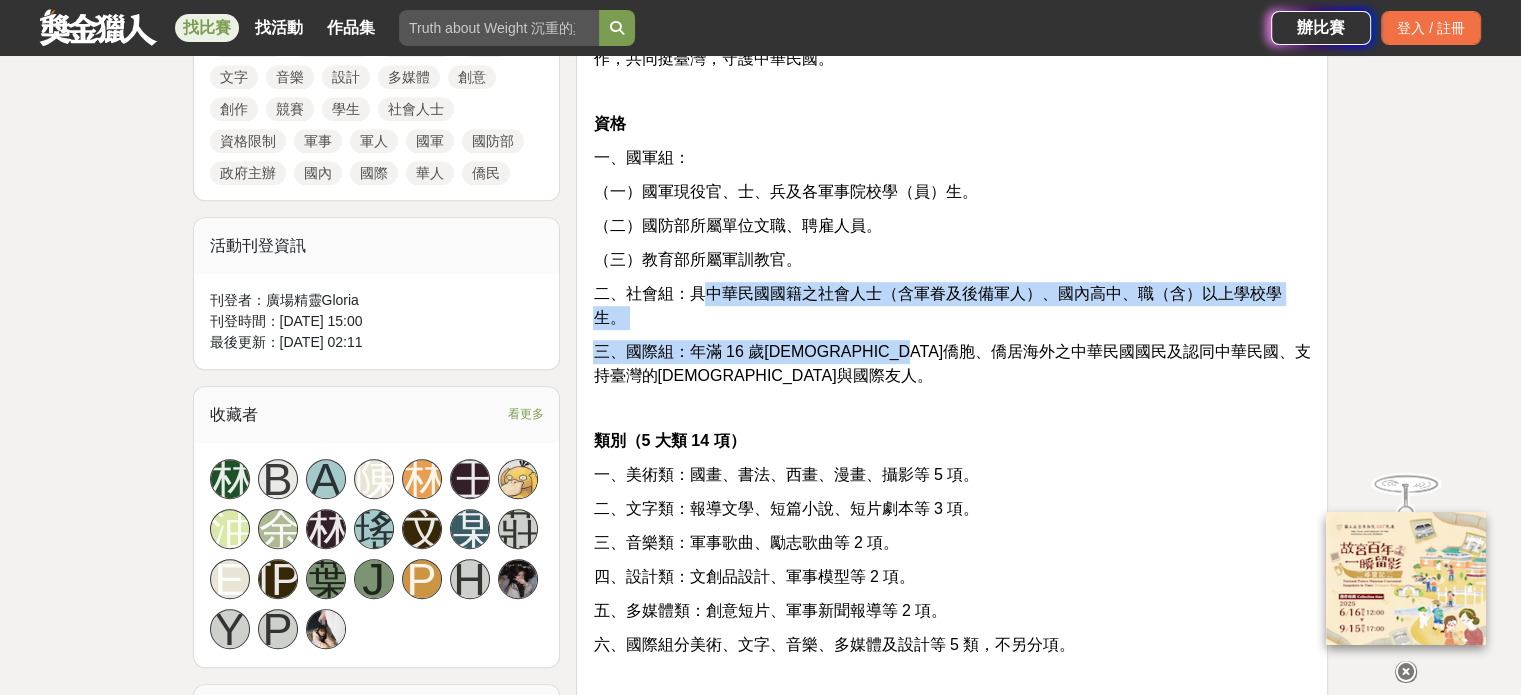 drag, startPoint x: 711, startPoint y: 299, endPoint x: 1013, endPoint y: 323, distance: 302.95215 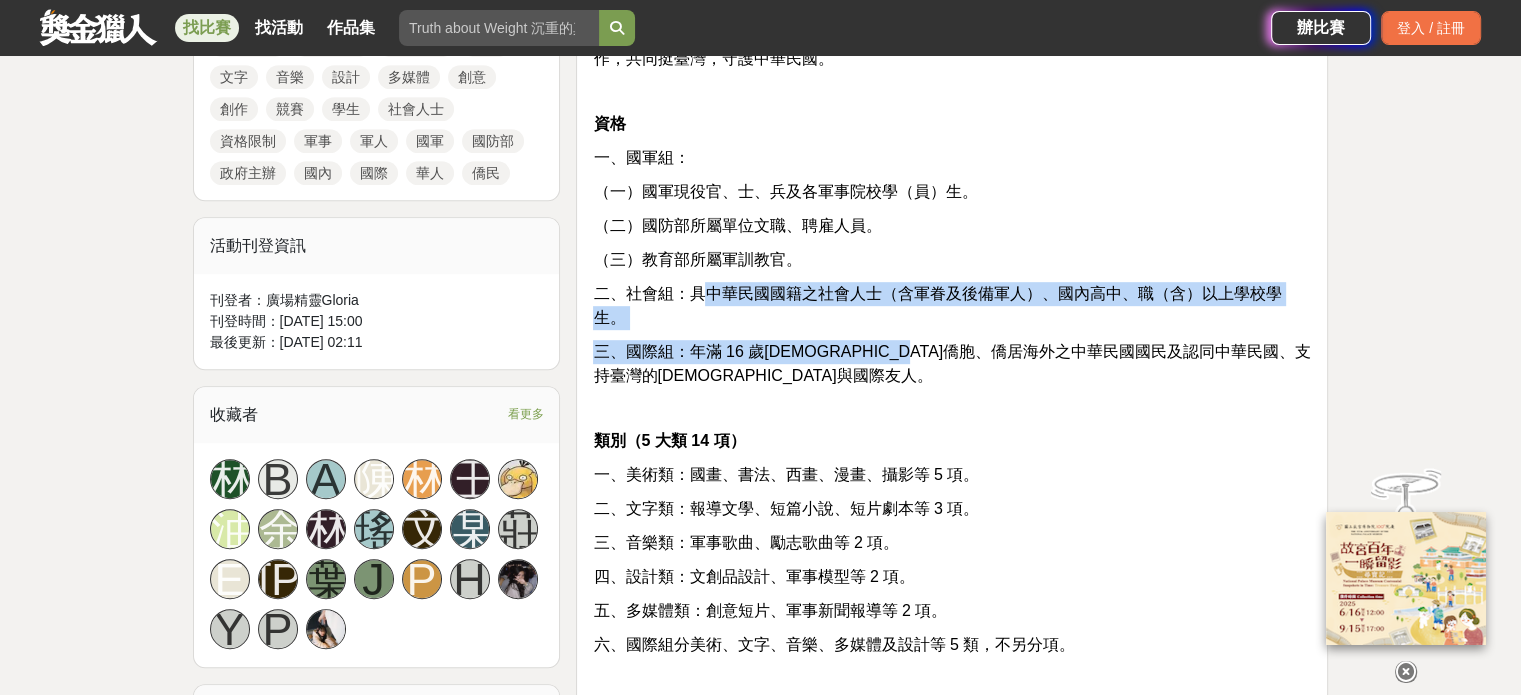 click on "主題 一、國軍組及社會組（創作者可自選主題創作）： （一）放心，有我在：不論是天然災害，或是中共灰色地帶襲擾及針對性軍事作為，國軍官兵始終站在守護國家第一線，不分白晝與黑夜，犧牲假期與親情，國軍強化訓練提升戰力的努力，以及捍衛主權與國家安全展現的決心與意志，獲得國人認同與肯定。 希望透過官兵第一人稱的視角，將許多不為人知的感人事蹟與心情，藉由藝文創作展現在國人面前，一起說好國軍的故事，提升全民國防認同感。 （二）軍民同心，守護中華民國：保家衛國不僅只是軍人的事，每一位國民都是國家安全不可或缺的一環，政府正致力提升全民防衛韌性，當國家面對威脅時，最堅強的防線，是來自全民的支持、參與及堅韌的意志，透過年度文藝金像獎作品甄選，宣傳建立「全社會防衛韌性」的重要性。   資格 一、國軍組：" at bounding box center (952, 1082) 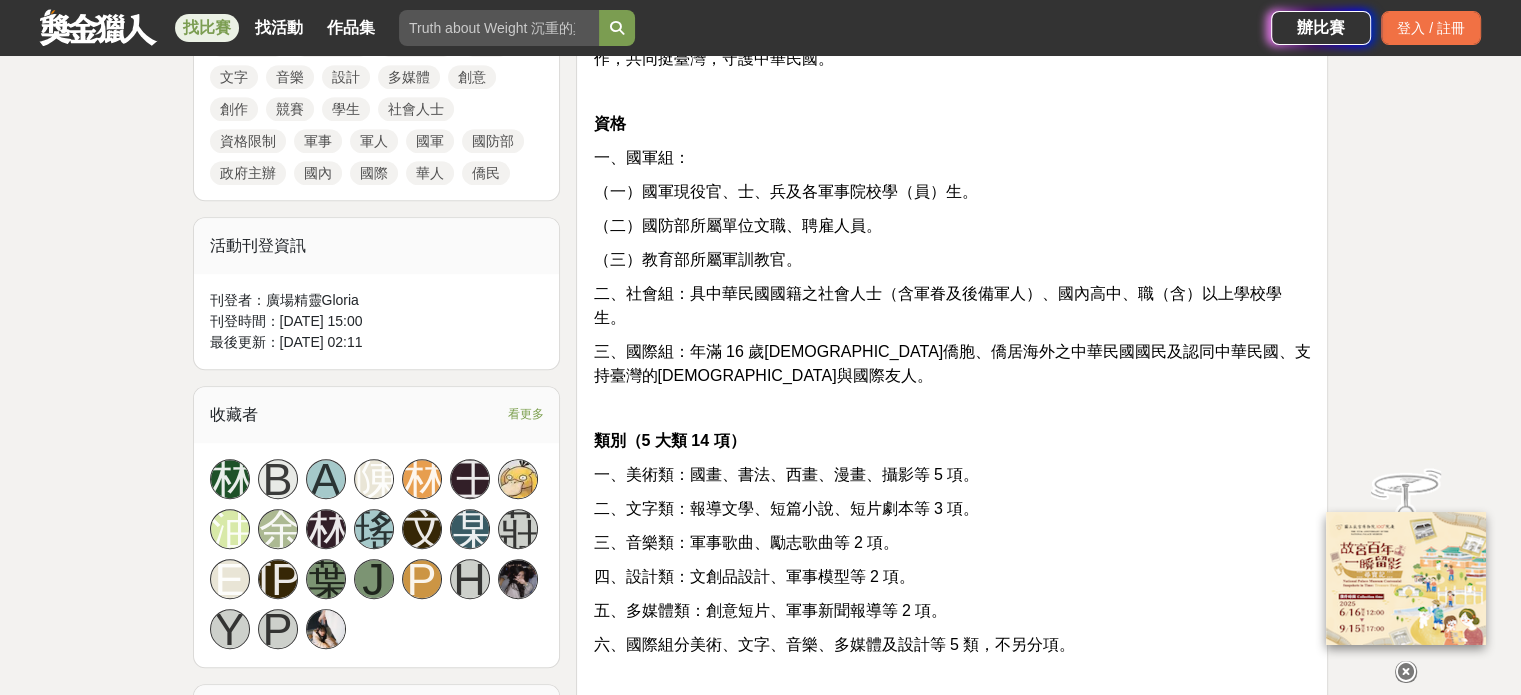 click on "三、國際組：年滿 16 歲之國內僑胞、僑居海外之中華民國國民及認同中華民國、支持臺灣的海外華人與國際友人。" at bounding box center (952, 363) 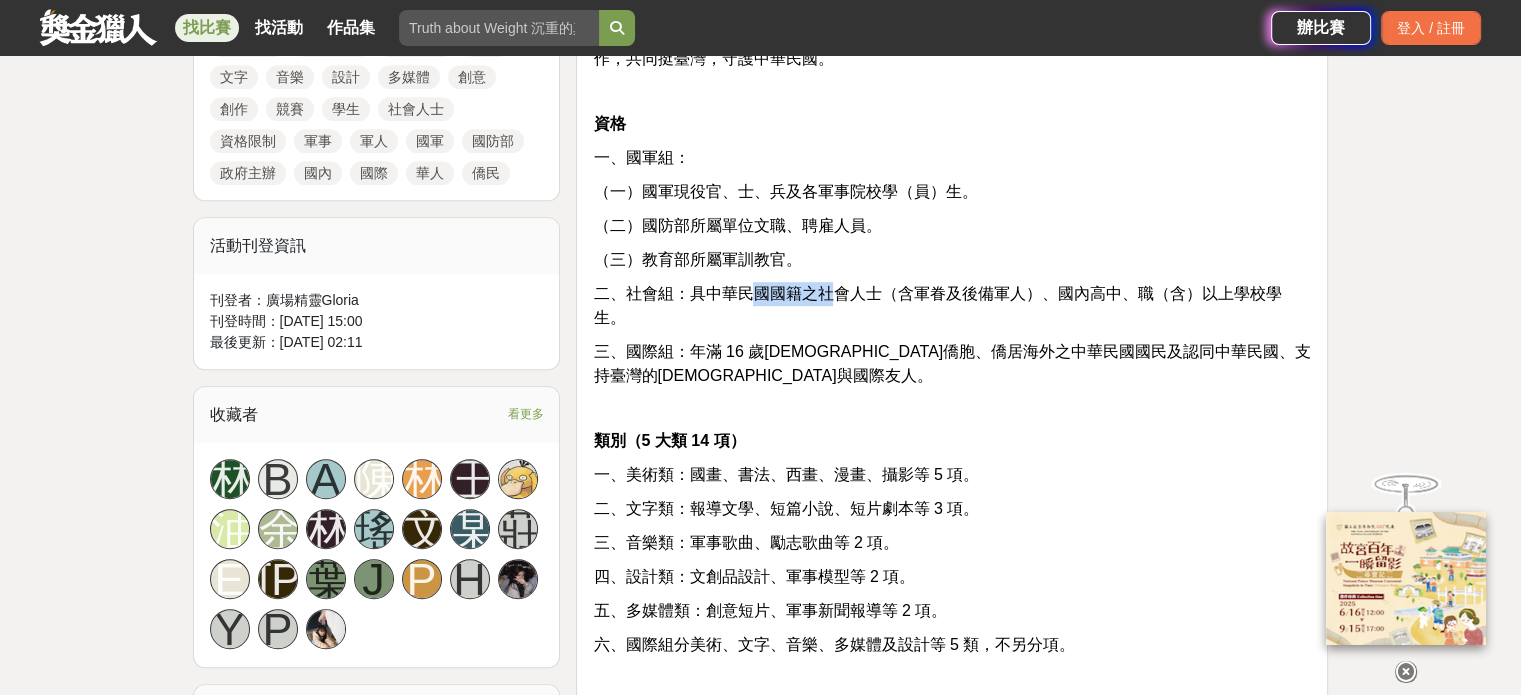 drag, startPoint x: 747, startPoint y: 288, endPoint x: 835, endPoint y: 290, distance: 88.02273 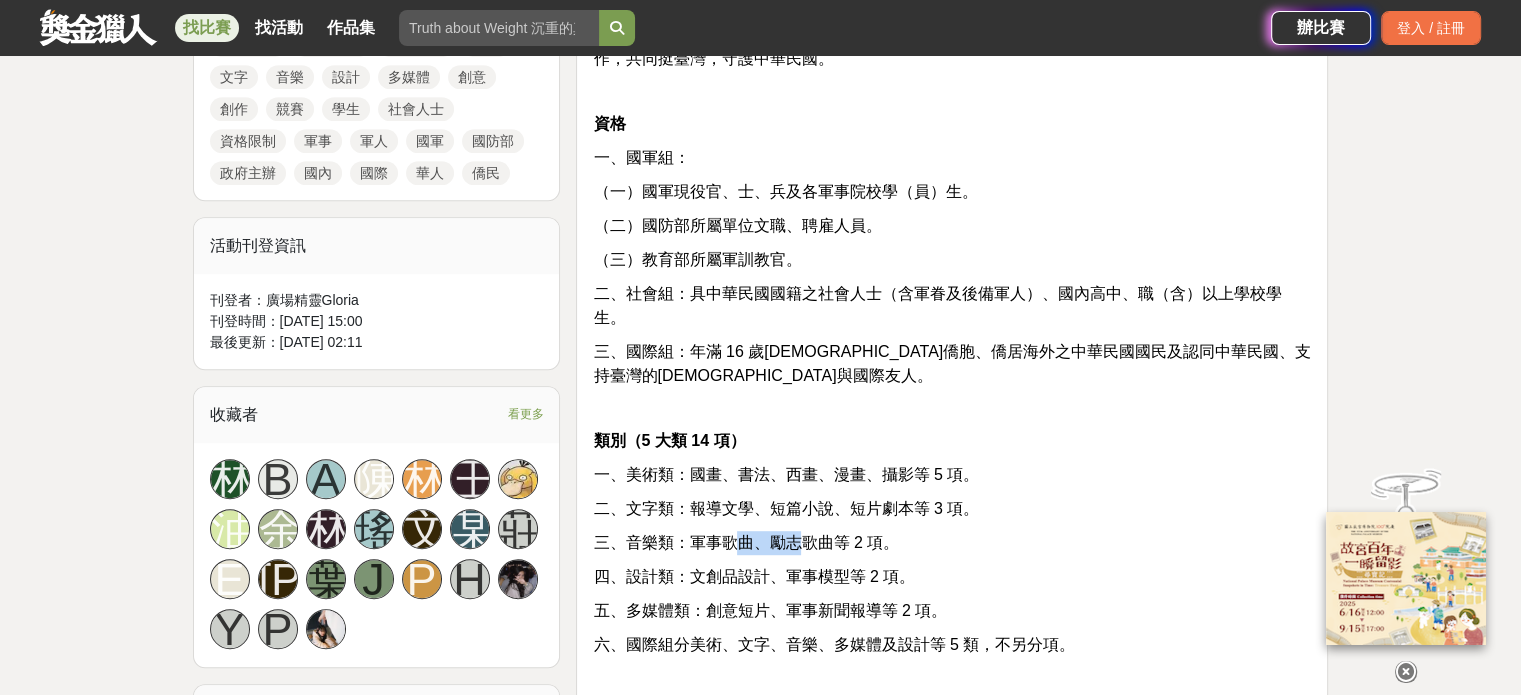 drag, startPoint x: 735, startPoint y: 508, endPoint x: 820, endPoint y: 517, distance: 85.47514 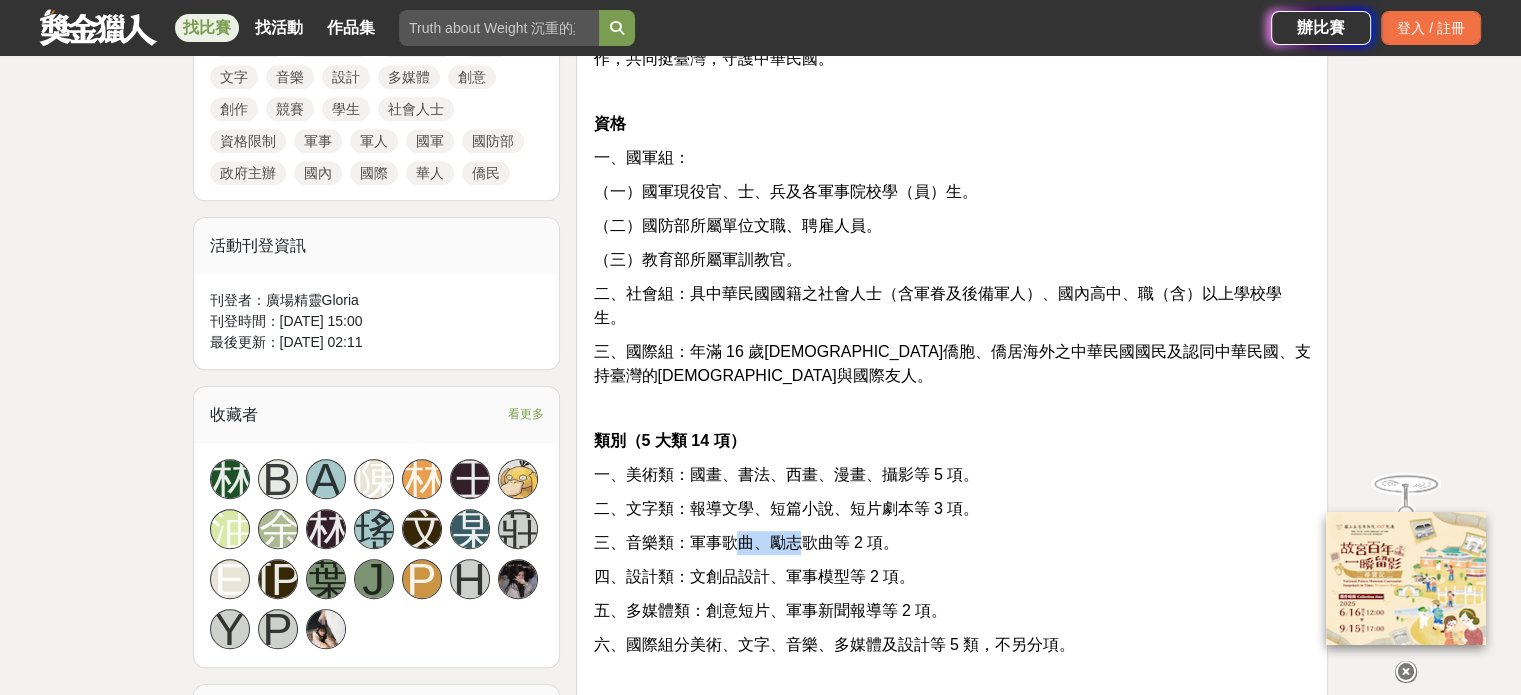 click on "三、音樂類：軍事歌曲、勵志歌曲等 2 項。" at bounding box center [746, 542] 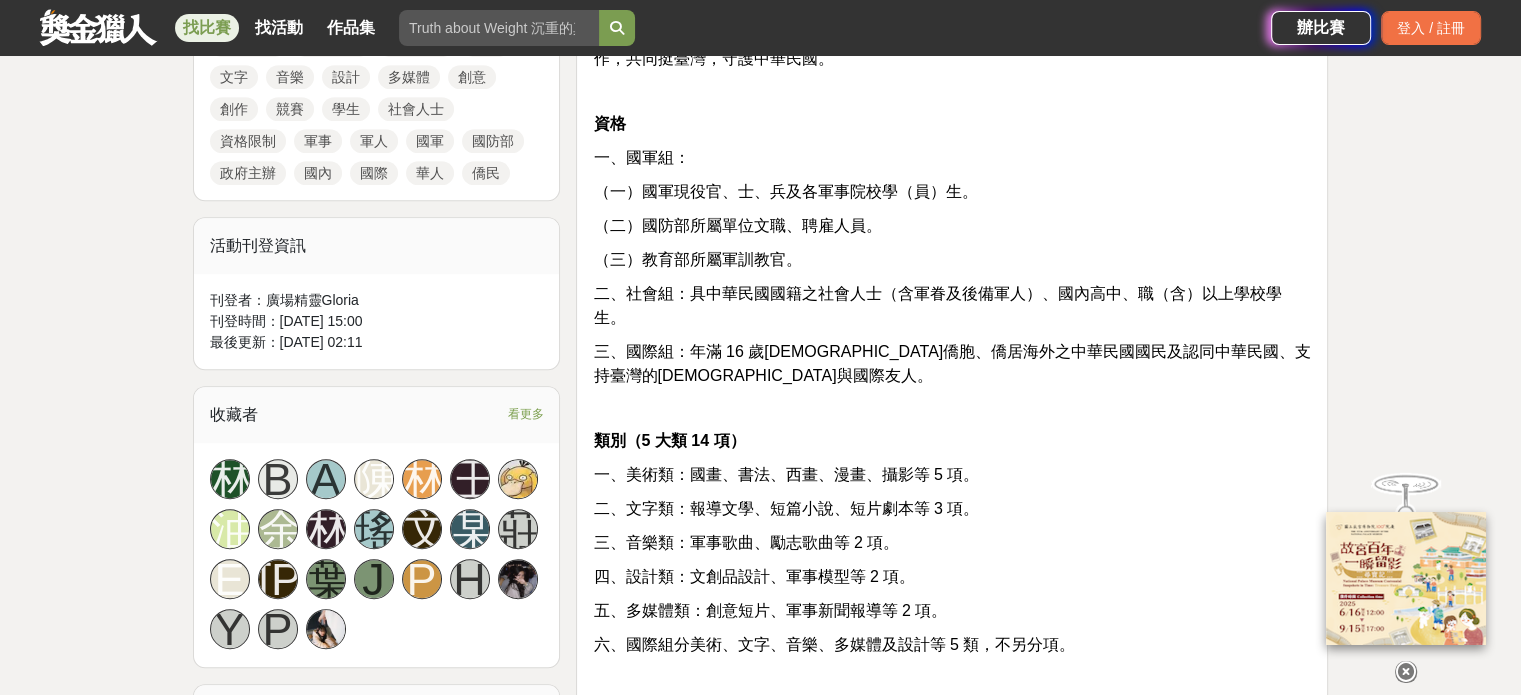 click on "三、音樂類：軍事歌曲、勵志歌曲等 2 項。" at bounding box center [746, 542] 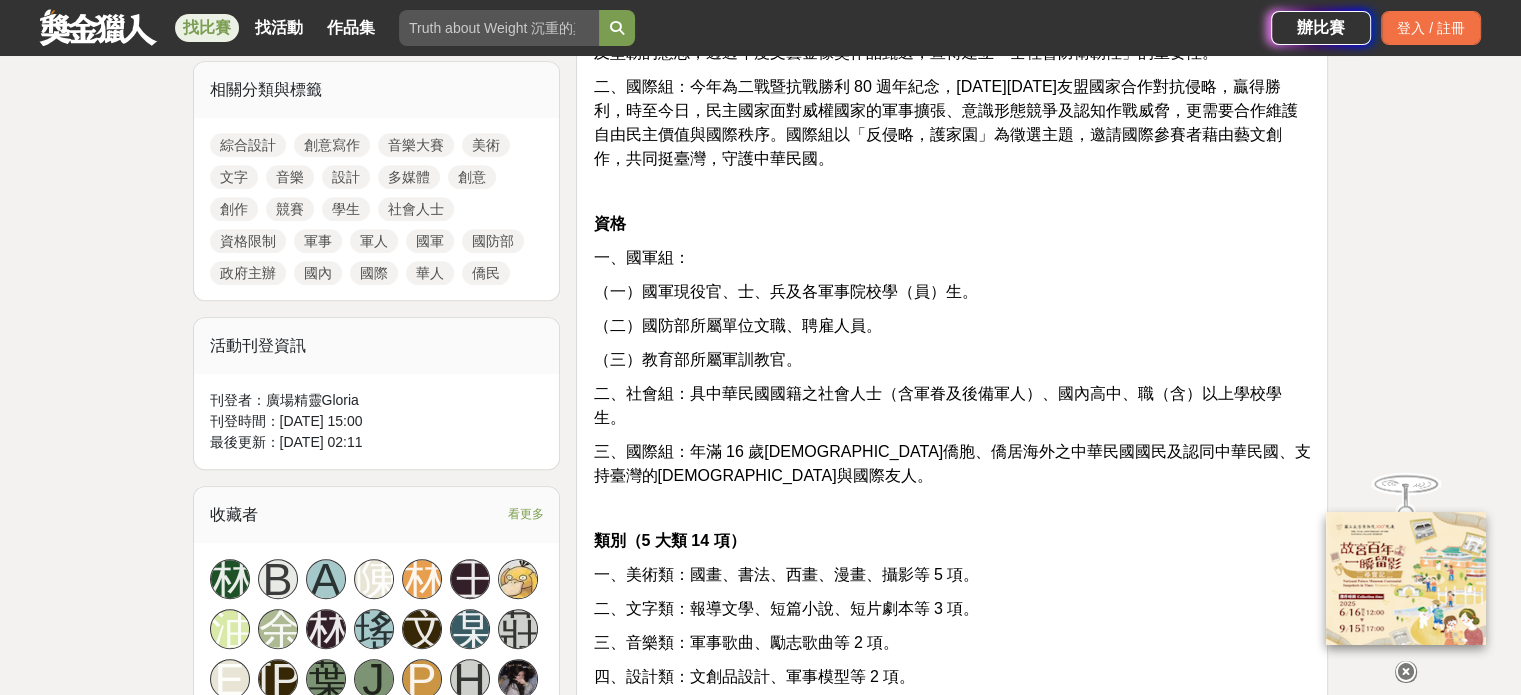 scroll, scrollTop: 1400, scrollLeft: 0, axis: vertical 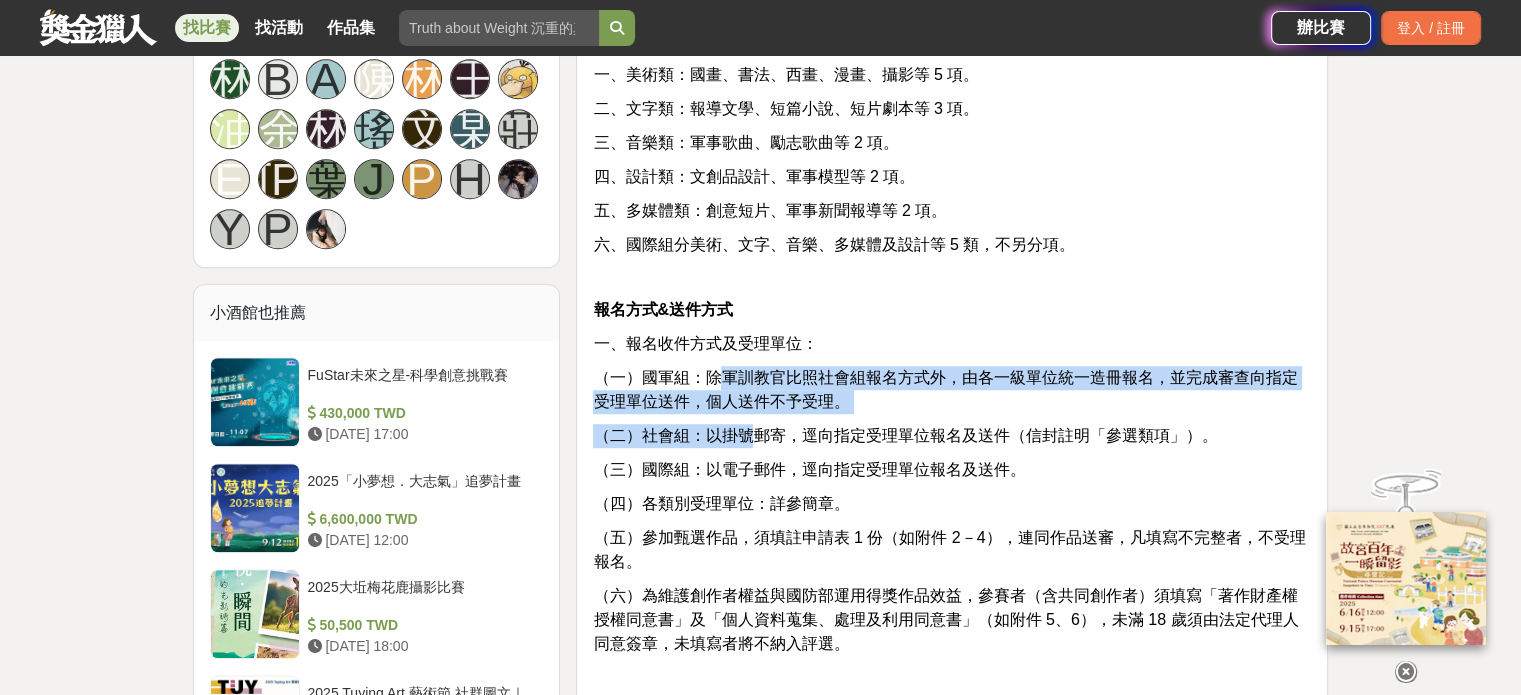 drag, startPoint x: 726, startPoint y: 350, endPoint x: 752, endPoint y: 409, distance: 64.4748 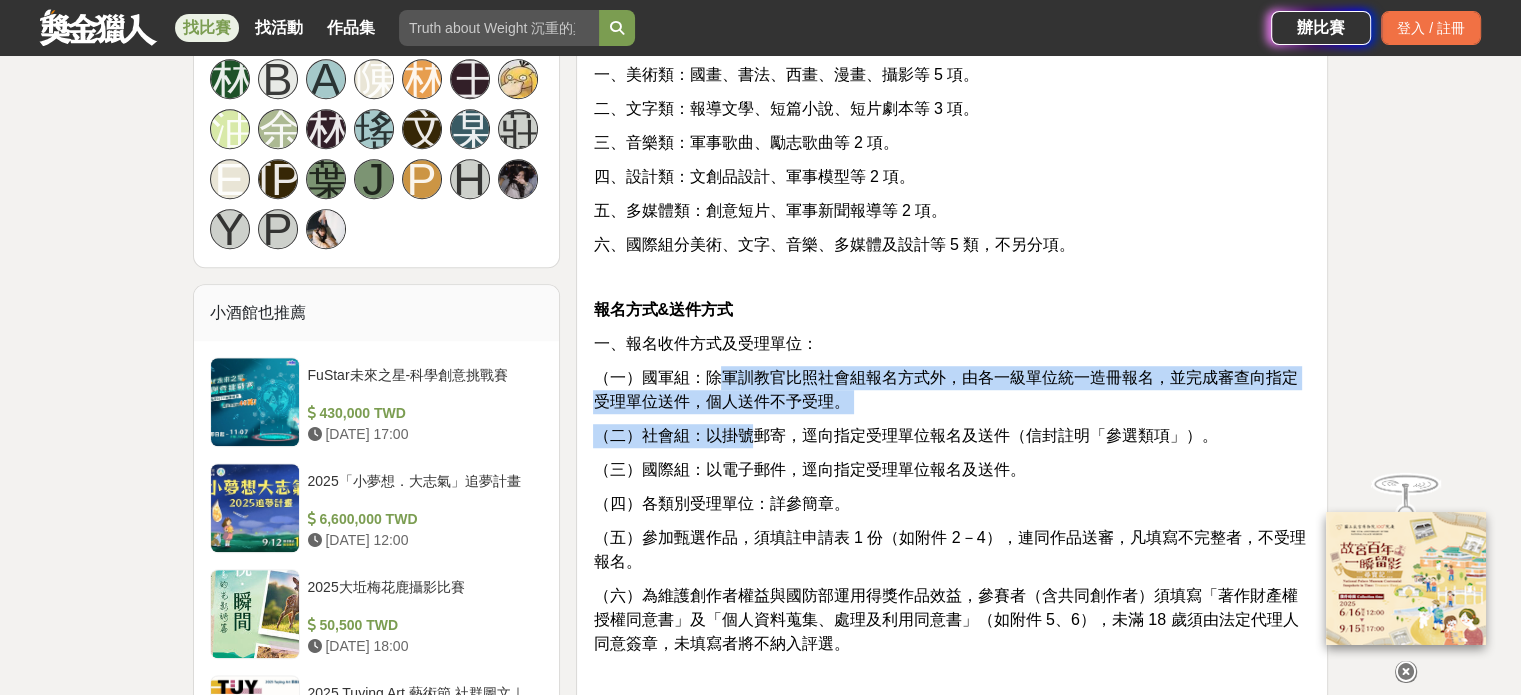 click on "主題 一、國軍組及社會組（創作者可自選主題創作）： （一）放心，有我在：不論是天然災害，或是中共灰色地帶襲擾及針對性軍事作為，國軍官兵始終站在守護國家第一線，不分白晝與黑夜，犧牲假期與親情，國軍強化訓練提升戰力的努力，以及捍衛主權與國家安全展現的決心與意志，獲得國人認同與肯定。 希望透過官兵第一人稱的視角，將許多不為人知的感人事蹟與心情，藉由藝文創作展現在國人面前，一起說好國軍的故事，提升全民國防認同感。 （二）軍民同心，守護中華民國：保家衛國不僅只是軍人的事，每一位國民都是國家安全不可或缺的一環，政府正致力提升全民防衛韌性，當國家面對威脅時，最堅強的防線，是來自全民的支持、參與及堅韌的意志，透過年度文藝金像獎作品甄選，宣傳建立「全社會防衛韌性」的重要性。   資格 一、國軍組：" at bounding box center (952, 682) 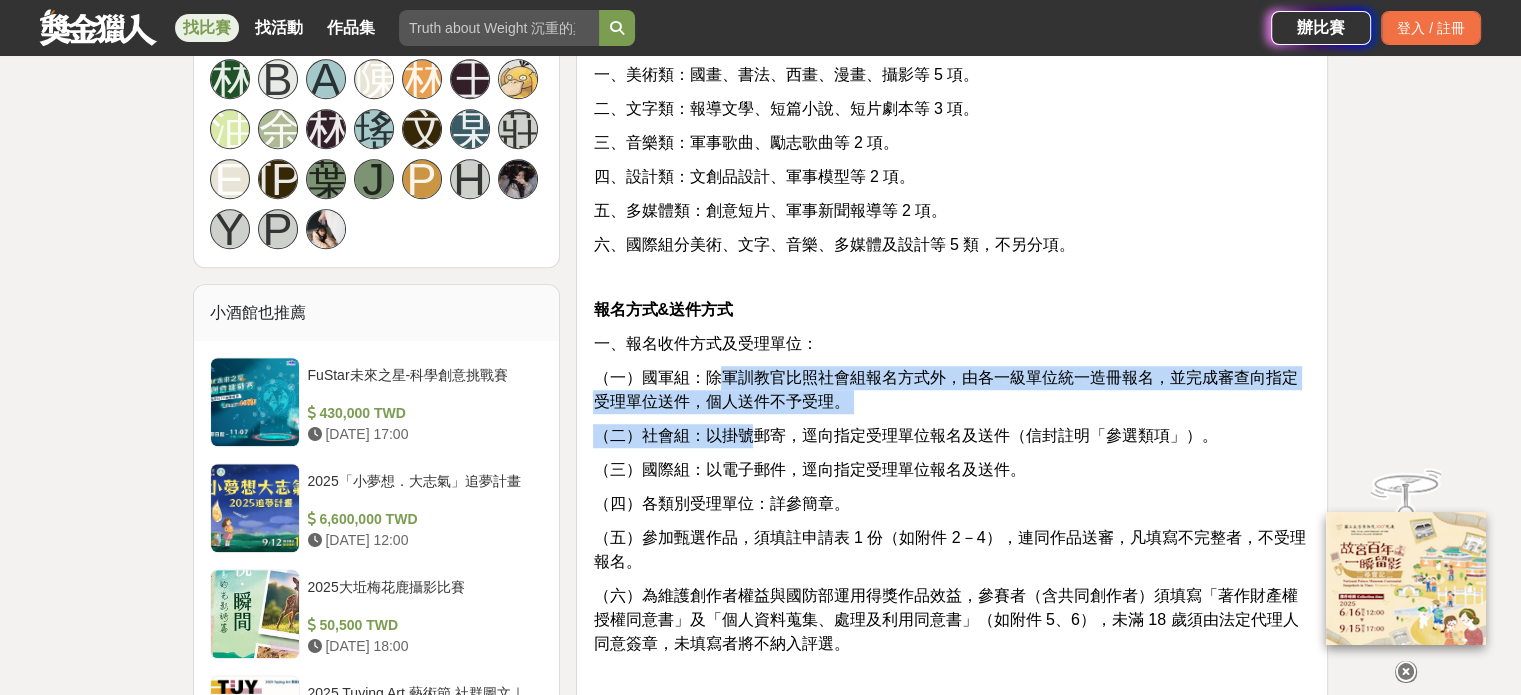 click on "（二）社會組：以掛號郵寄，逕向指定受理單位報名及送件（信封註明「參選類項」）。" at bounding box center [905, 435] 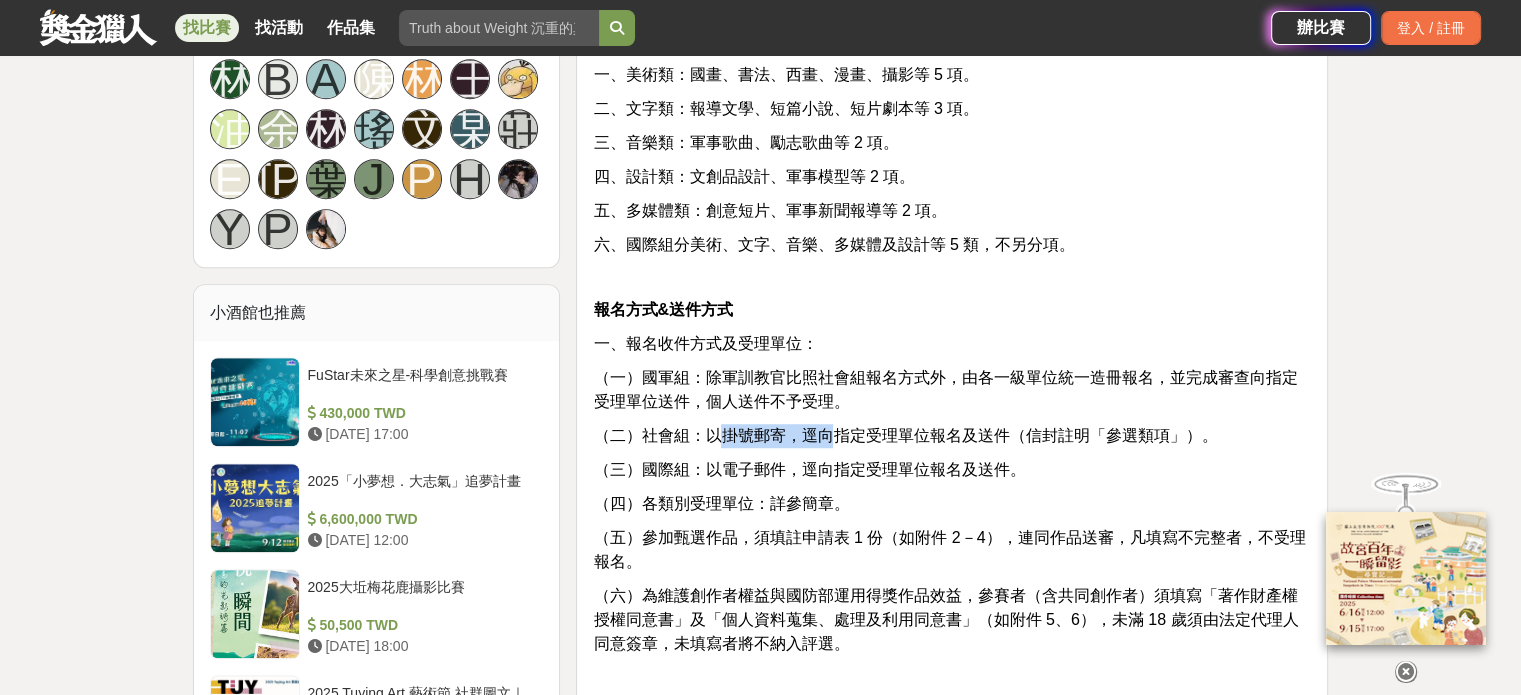 drag, startPoint x: 728, startPoint y: 413, endPoint x: 830, endPoint y: 419, distance: 102.176315 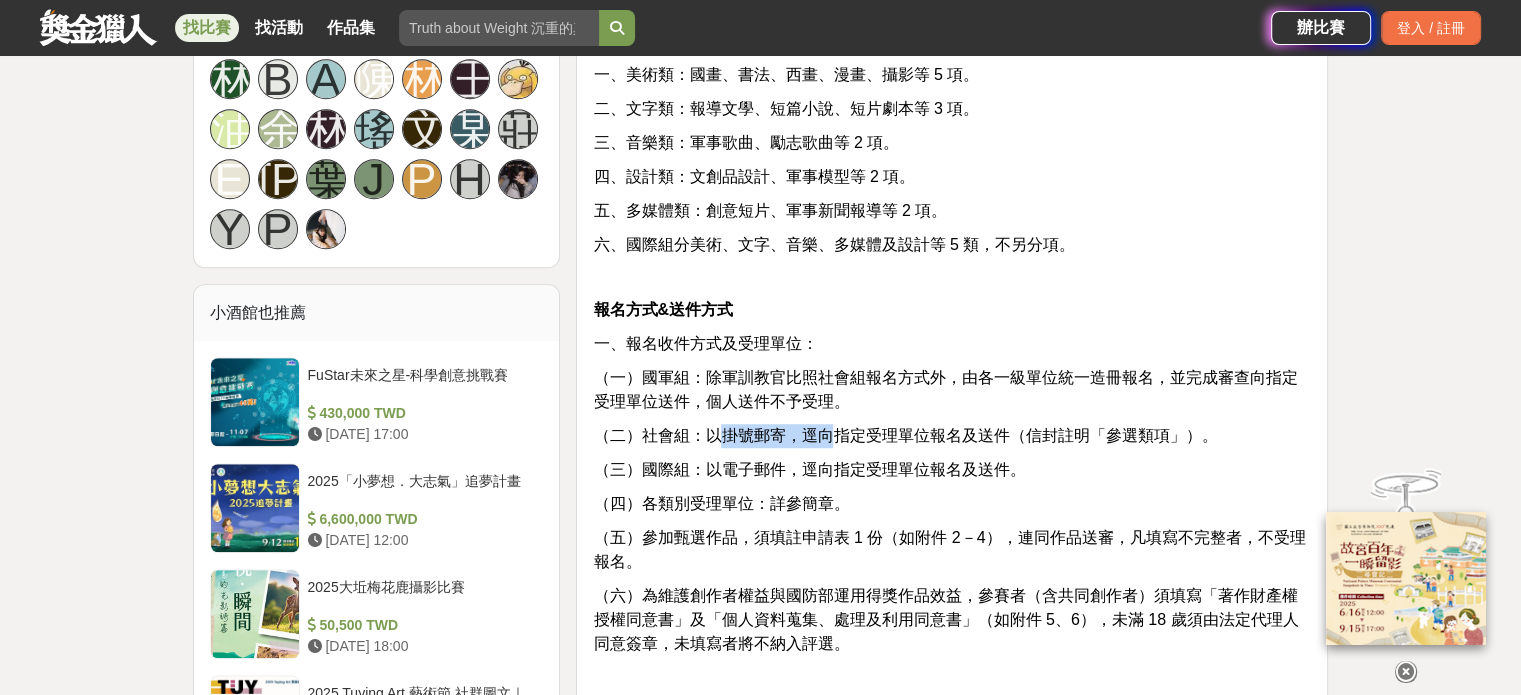 click on "（二）社會組：以掛號郵寄，逕向指定受理單位報名及送件（信封註明「參選類項」）。" at bounding box center (905, 435) 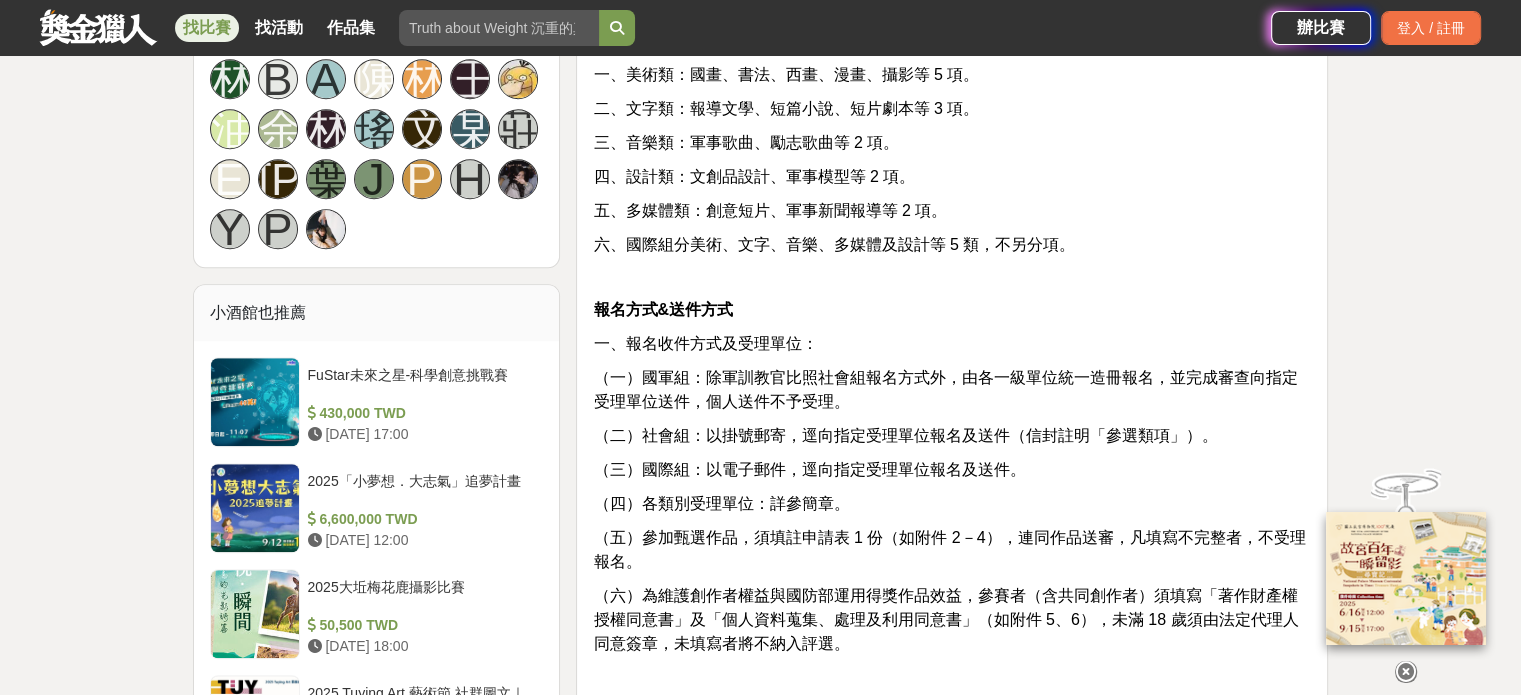 click on "主題 一、國軍組及社會組（創作者可自選主題創作）： （一）放心，有我在：不論是天然災害，或是中共灰色地帶襲擾及針對性軍事作為，國軍官兵始終站在守護國家第一線，不分白晝與黑夜，犧牲假期與親情，國軍強化訓練提升戰力的努力，以及捍衛主權與國家安全展現的決心與意志，獲得國人認同與肯定。 希望透過官兵第一人稱的視角，將許多不為人知的感人事蹟與心情，藉由藝文創作展現在國人面前，一起說好國軍的故事，提升全民國防認同感。 （二）軍民同心，守護中華民國：保家衛國不僅只是軍人的事，每一位國民都是國家安全不可或缺的一環，政府正致力提升全民防衛韌性，當國家面對威脅時，最堅強的防線，是來自全民的支持、參與及堅韌的意志，透過年度文藝金像獎作品甄選，宣傳建立「全社會防衛韌性」的重要性。   資格 一、國軍組：" at bounding box center (952, 682) 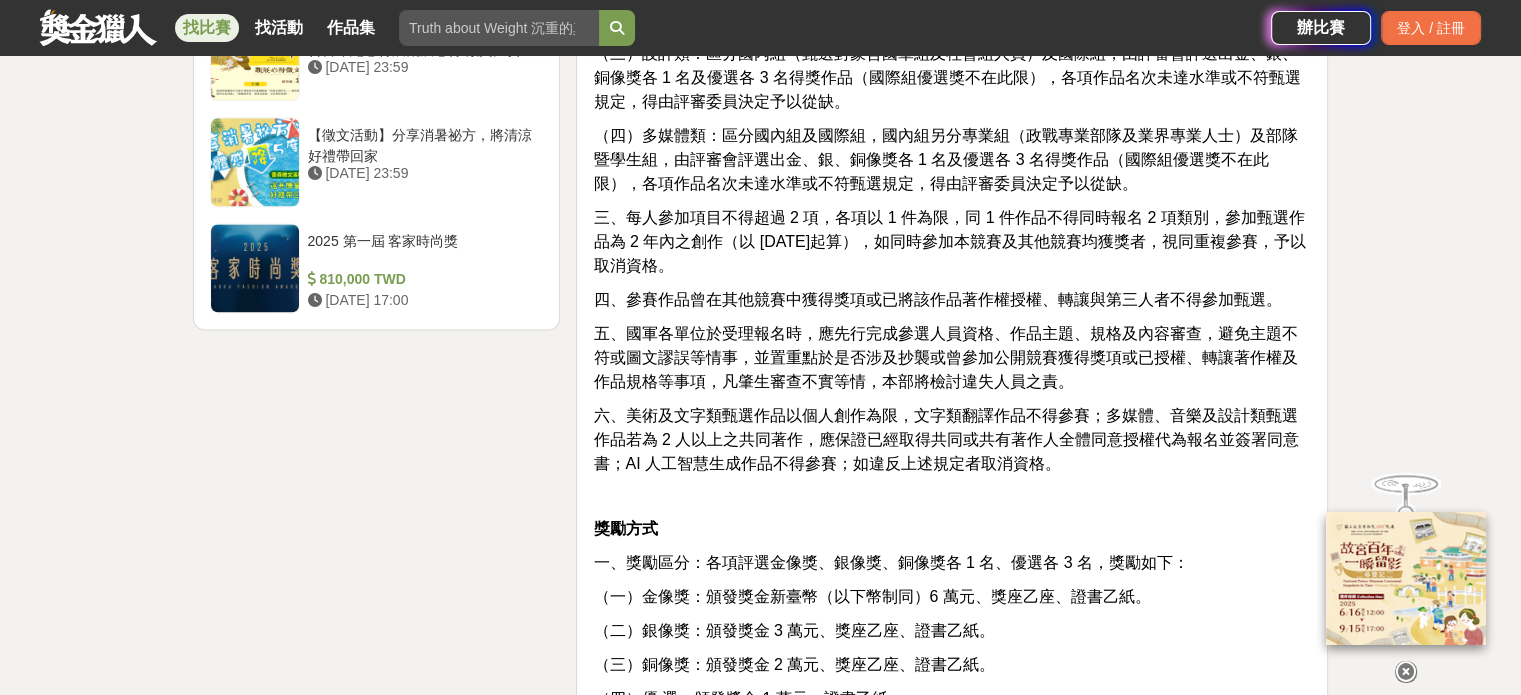 scroll, scrollTop: 2400, scrollLeft: 0, axis: vertical 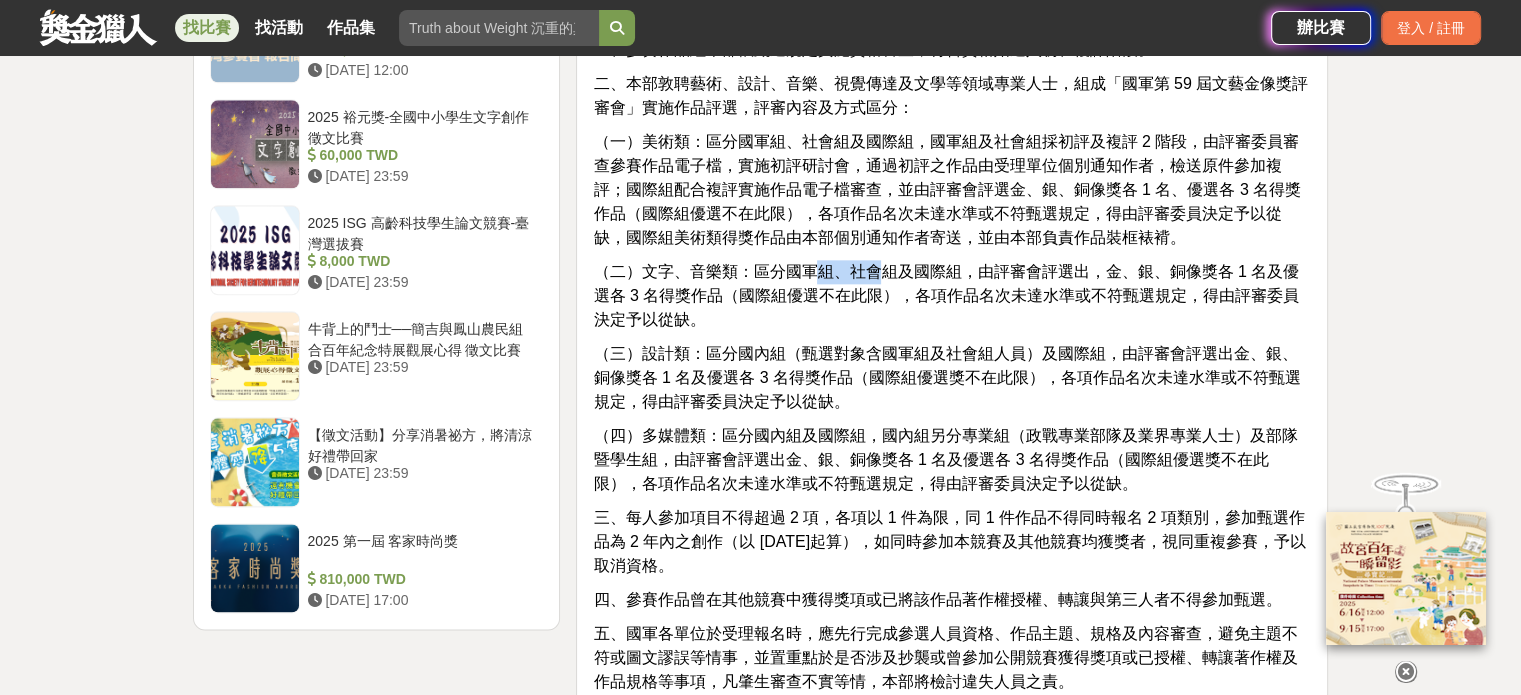 drag, startPoint x: 824, startPoint y: 233, endPoint x: 908, endPoint y: 262, distance: 88.86507 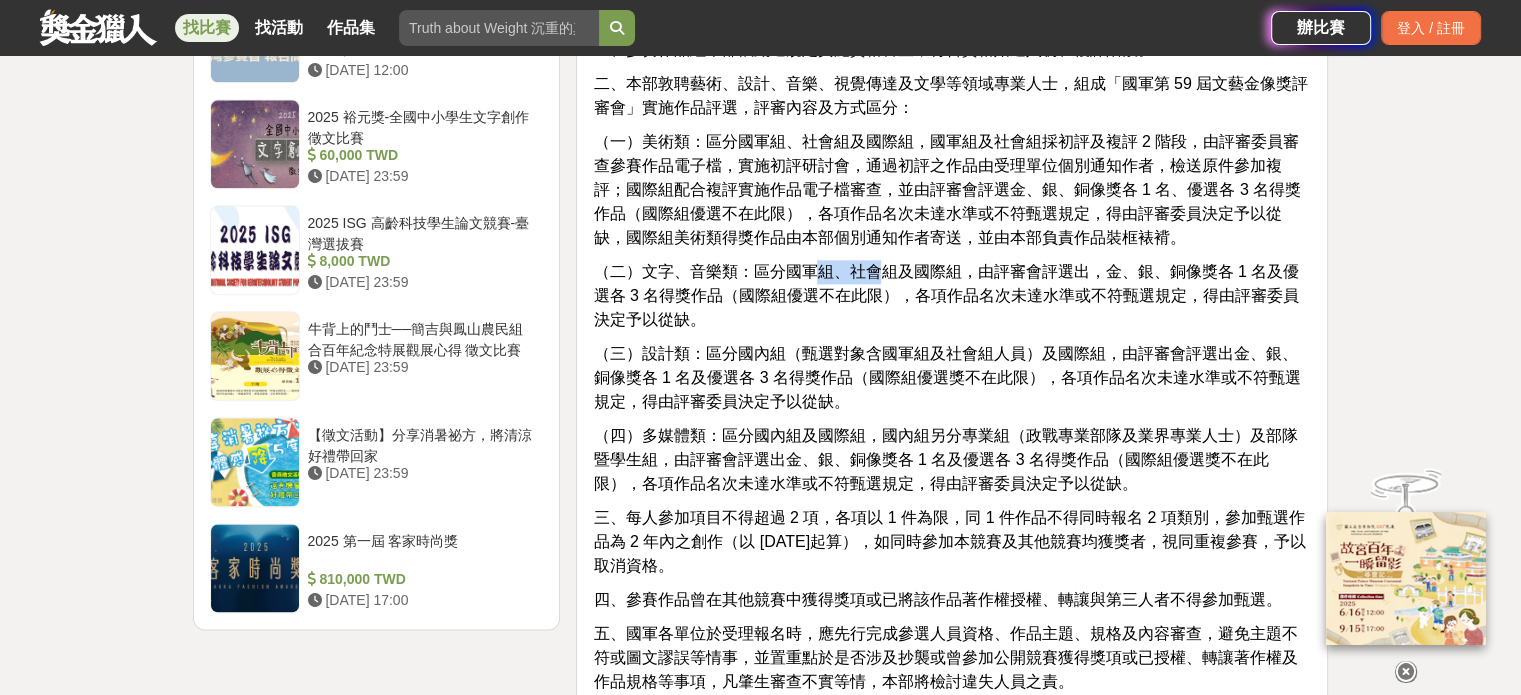 click on "（二）文字、音樂類：區分國軍組、社會組及國際組，由評審會評選出，金、銀、銅像獎各 1 名及優選各 3 名得獎作品（國際組優選不在此限），各項作品名次未達水準或不符甄選規定，得由評審委員決定予以從缺。" at bounding box center (952, 296) 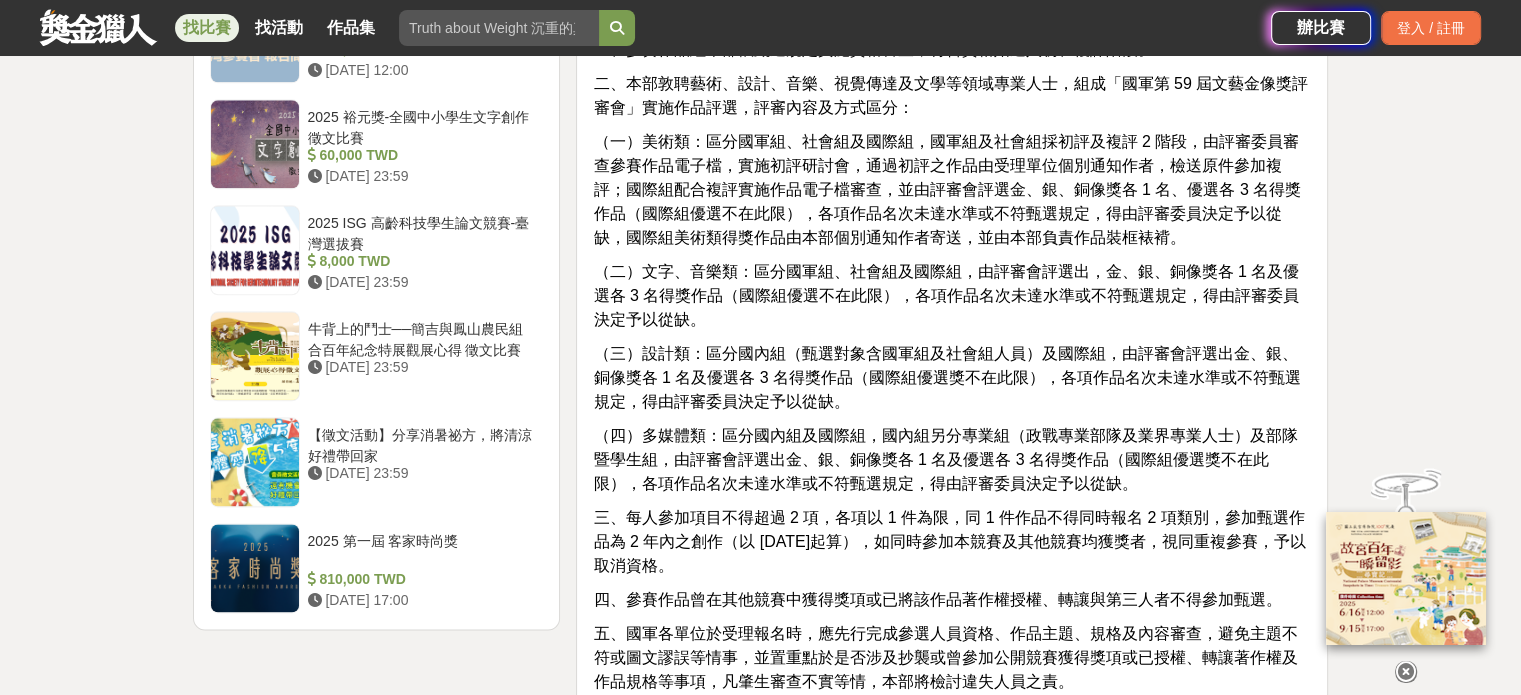 click on "（二）文字、音樂類：區分國軍組、社會組及國際組，由評審會評選出，金、銀、銅像獎各 1 名及優選各 3 名得獎作品（國際組優選不在此限），各項作品名次未達水準或不符甄選規定，得由評審委員決定予以從缺。" at bounding box center [946, 295] 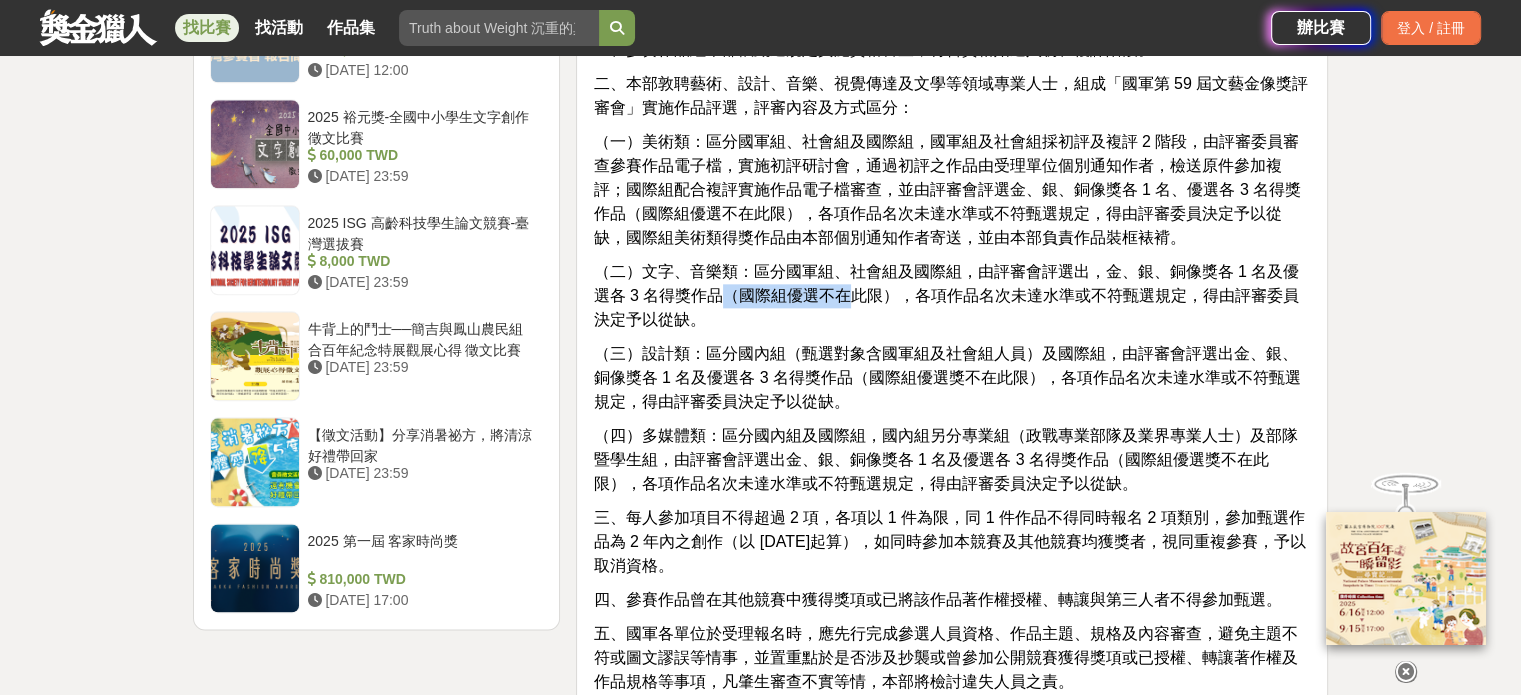 drag, startPoint x: 718, startPoint y: 271, endPoint x: 901, endPoint y: 281, distance: 183.27303 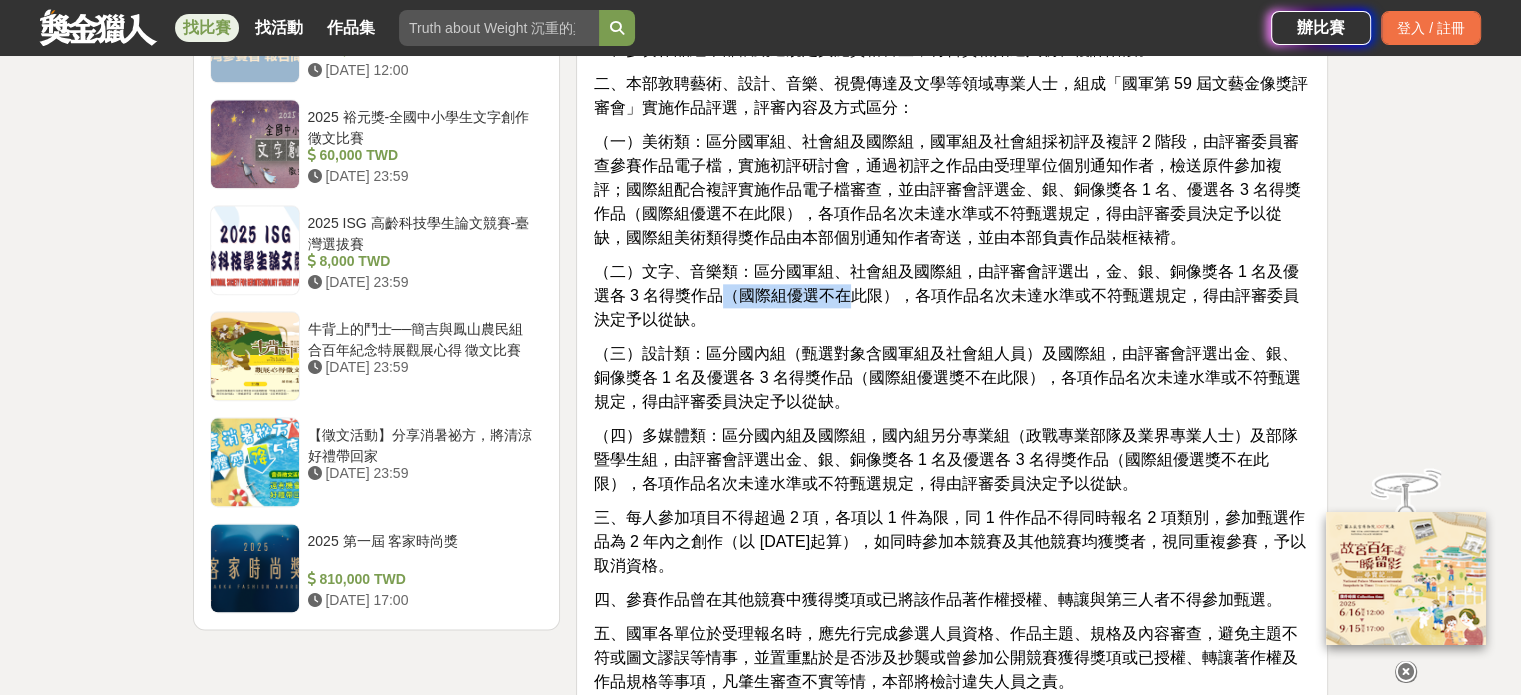 click on "（二）文字、音樂類：區分國軍組、社會組及國際組，由評審會評選出，金、銀、銅像獎各 1 名及優選各 3 名得獎作品（國際組優選不在此限），各項作品名次未達水準或不符甄選規定，得由評審委員決定予以從缺。" at bounding box center [952, 296] 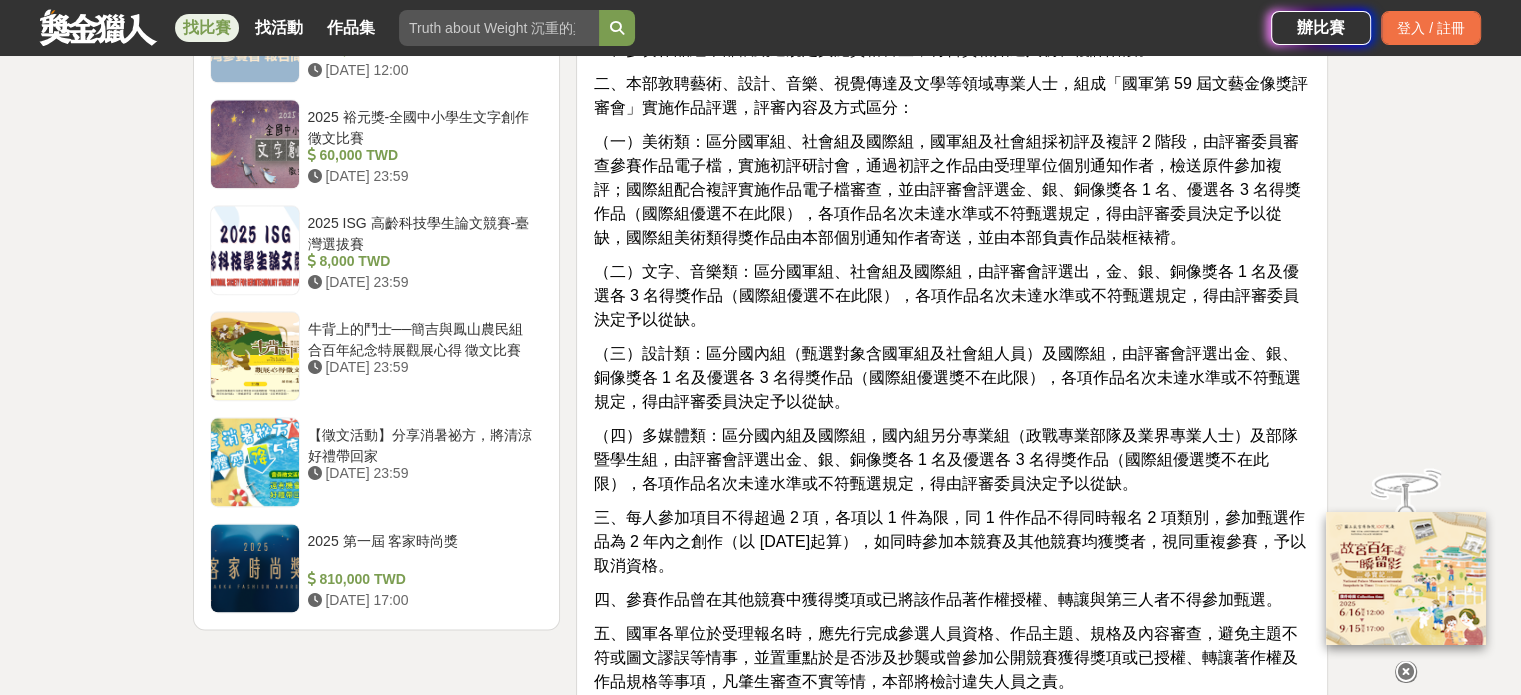 click on "（二）文字、音樂類：區分國軍組、社會組及國際組，由評審會評選出，金、銀、銅像獎各 1 名及優選各 3 名得獎作品（國際組優選不在此限），各項作品名次未達水準或不符甄選規定，得由評審委員決定予以從缺。" at bounding box center [952, 296] 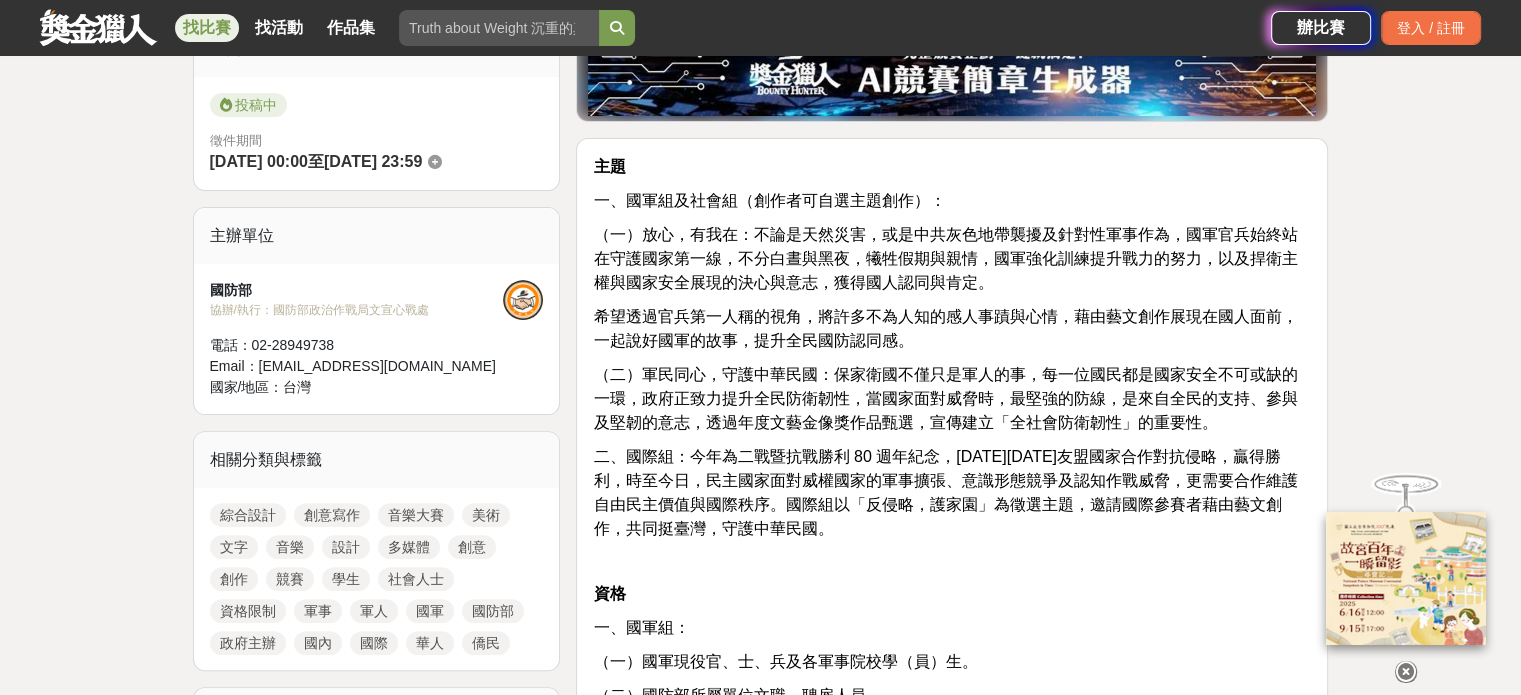 scroll, scrollTop: 500, scrollLeft: 0, axis: vertical 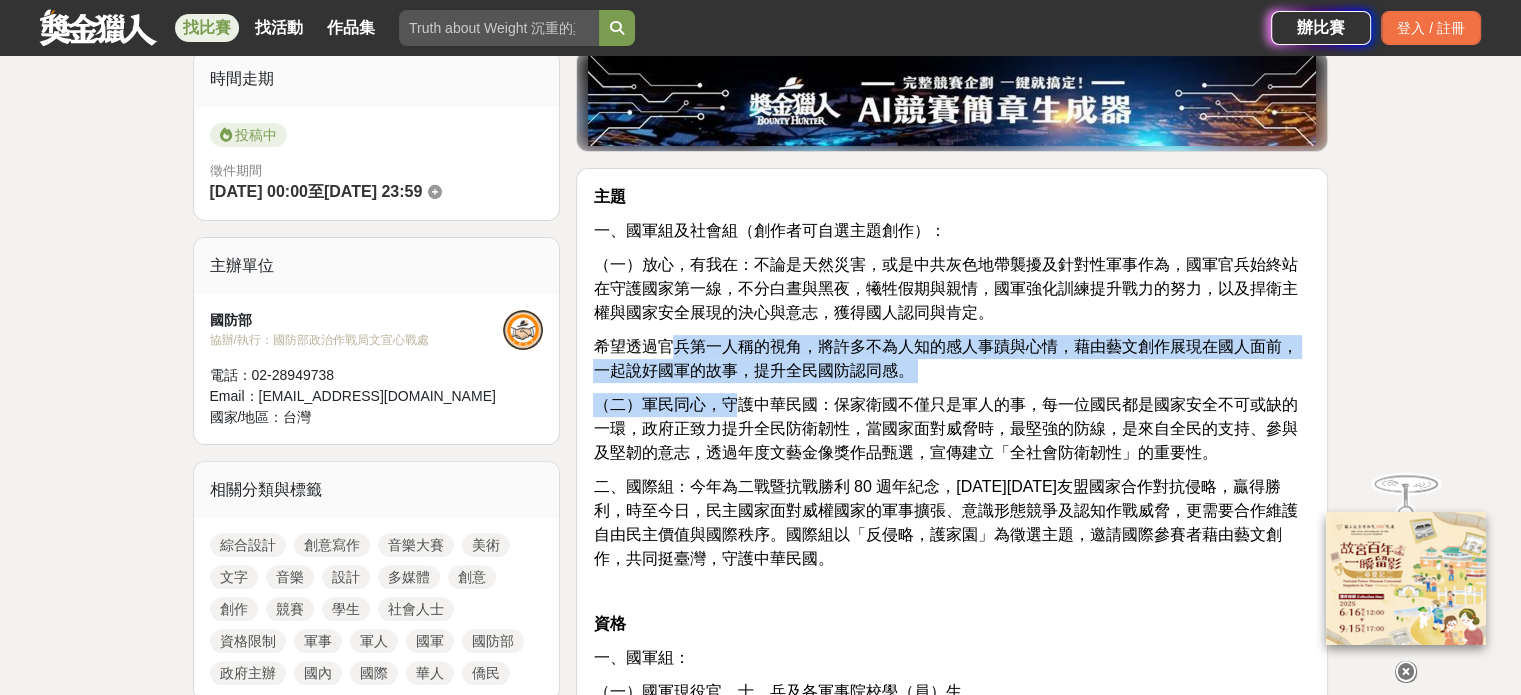 drag, startPoint x: 668, startPoint y: 354, endPoint x: 752, endPoint y: 423, distance: 108.706024 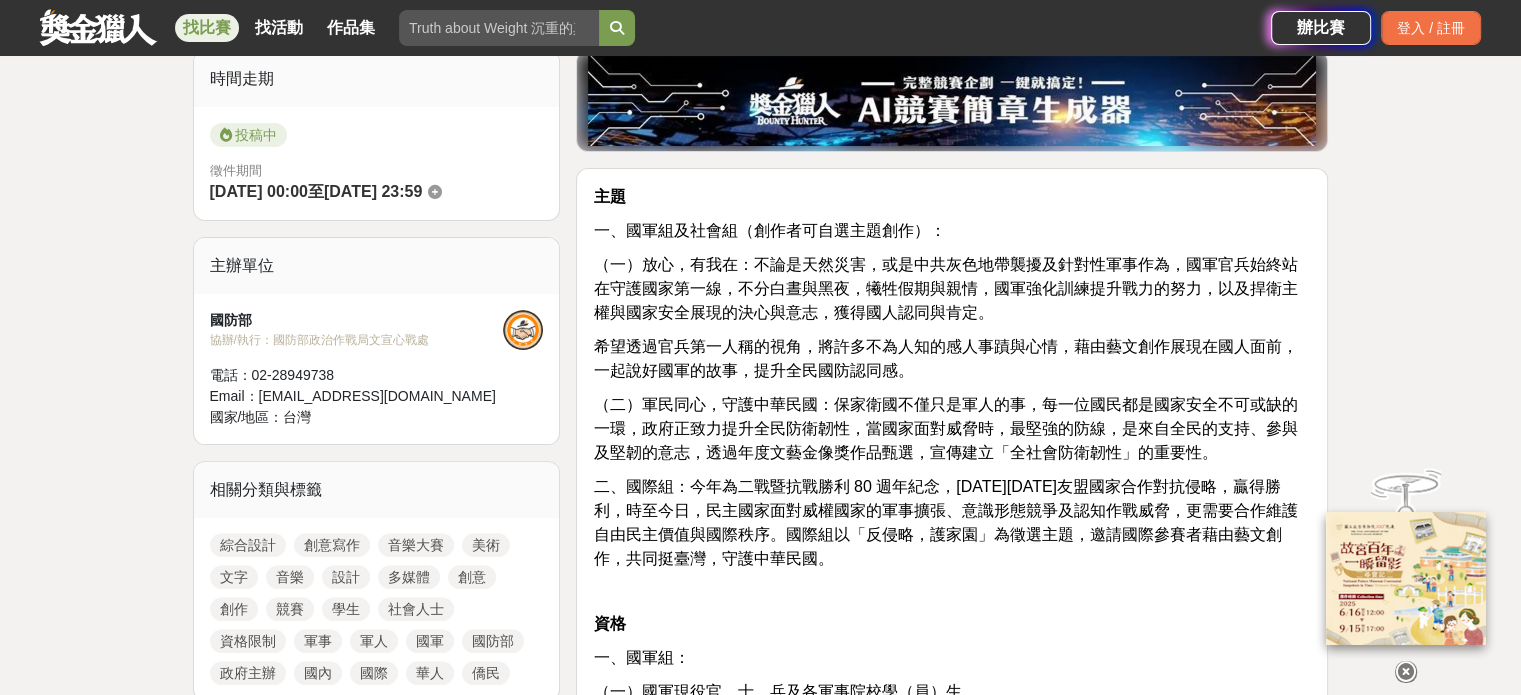 click on "（二）軍民同心，守護中華民國：保家衛國不僅只是軍人的事，每一位國民都是國家安全不可或缺的一環，政府正致力提升全民防衛韌性，當國家面對威脅時，最堅強的防線，是來自全民的支持、參與及堅韌的意志，透過年度文藝金像獎作品甄選，宣傳建立「全社會防衛韌性」的重要性。" at bounding box center [945, 428] 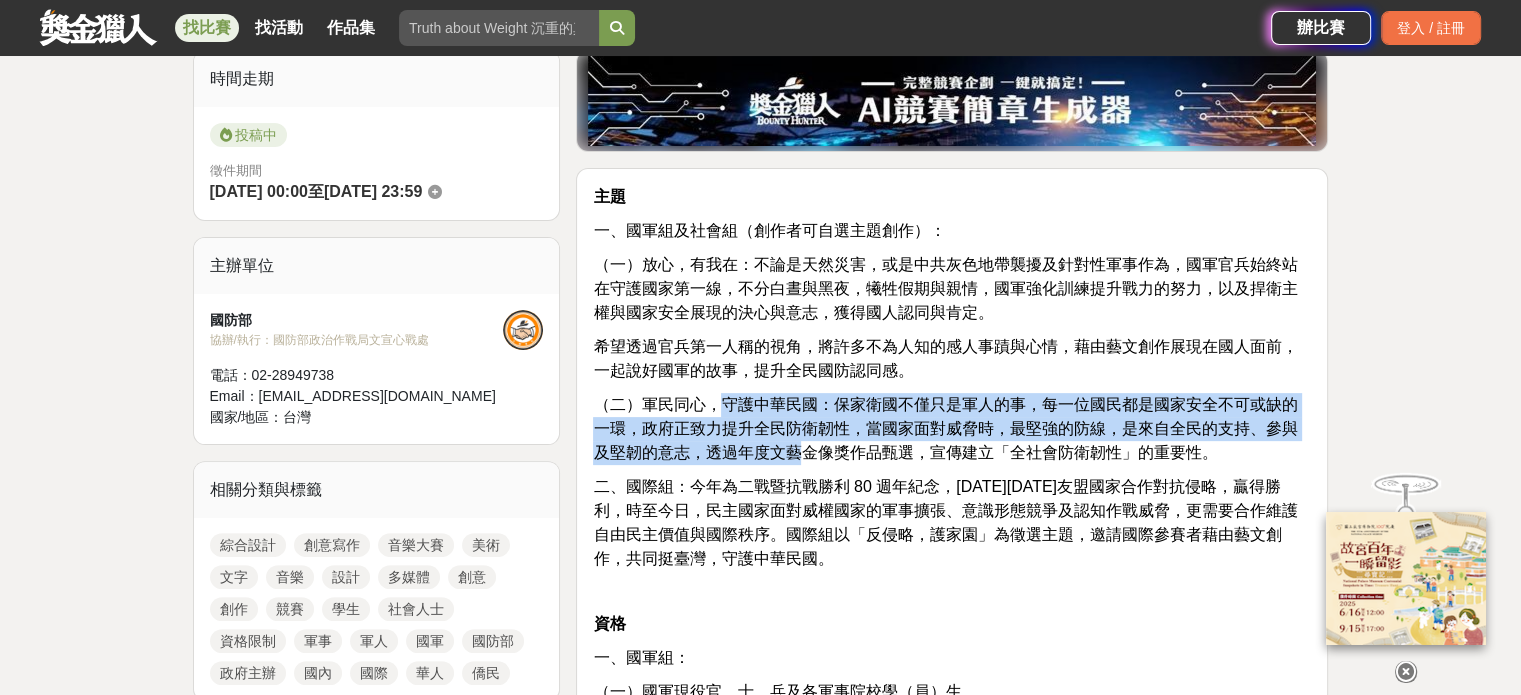 drag, startPoint x: 723, startPoint y: 412, endPoint x: 805, endPoint y: 453, distance: 91.67879 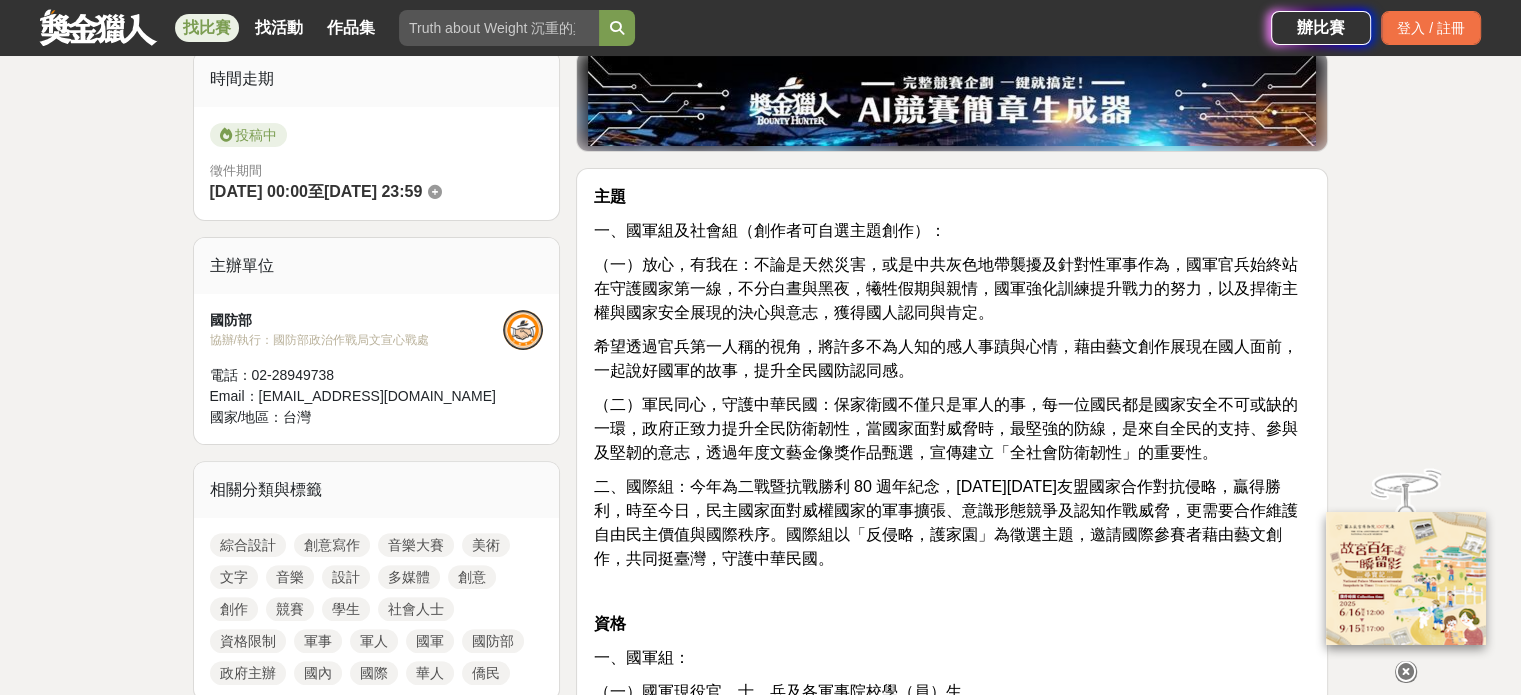 click on "主題 一、國軍組及社會組（創作者可自選主題創作）： （一）放心，有我在：不論是天然災害，或是中共灰色地帶襲擾及針對性軍事作為，國軍官兵始終站在守護國家第一線，不分白晝與黑夜，犧牲假期與親情，國軍強化訓練提升戰力的努力，以及捍衛主權與國家安全展現的決心與意志，獲得國人認同與肯定。 希望透過官兵第一人稱的視角，將許多不為人知的感人事蹟與心情，藉由藝文創作展現在國人面前，一起說好國軍的故事，提升全民國防認同感。 （二）軍民同心，守護中華民國：保家衛國不僅只是軍人的事，每一位國民都是國家安全不可或缺的一環，政府正致力提升全民防衛韌性，當國家面對威脅時，最堅強的防線，是來自全民的支持、參與及堅韌的意志，透過年度文藝金像獎作品甄選，宣傳建立「全社會防衛韌性」的重要性。   資格 一、國軍組：" at bounding box center [952, 1582] 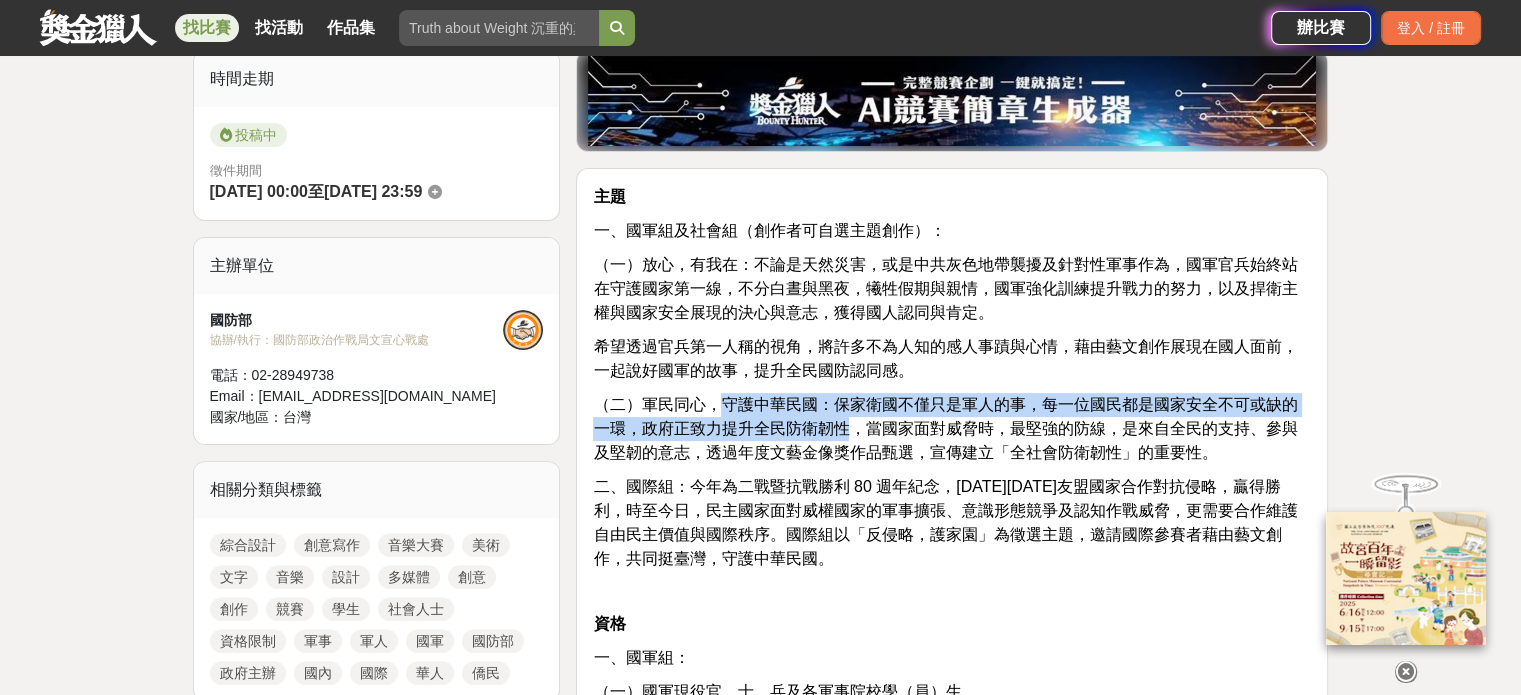 drag, startPoint x: 780, startPoint y: 406, endPoint x: 853, endPoint y: 451, distance: 85.75546 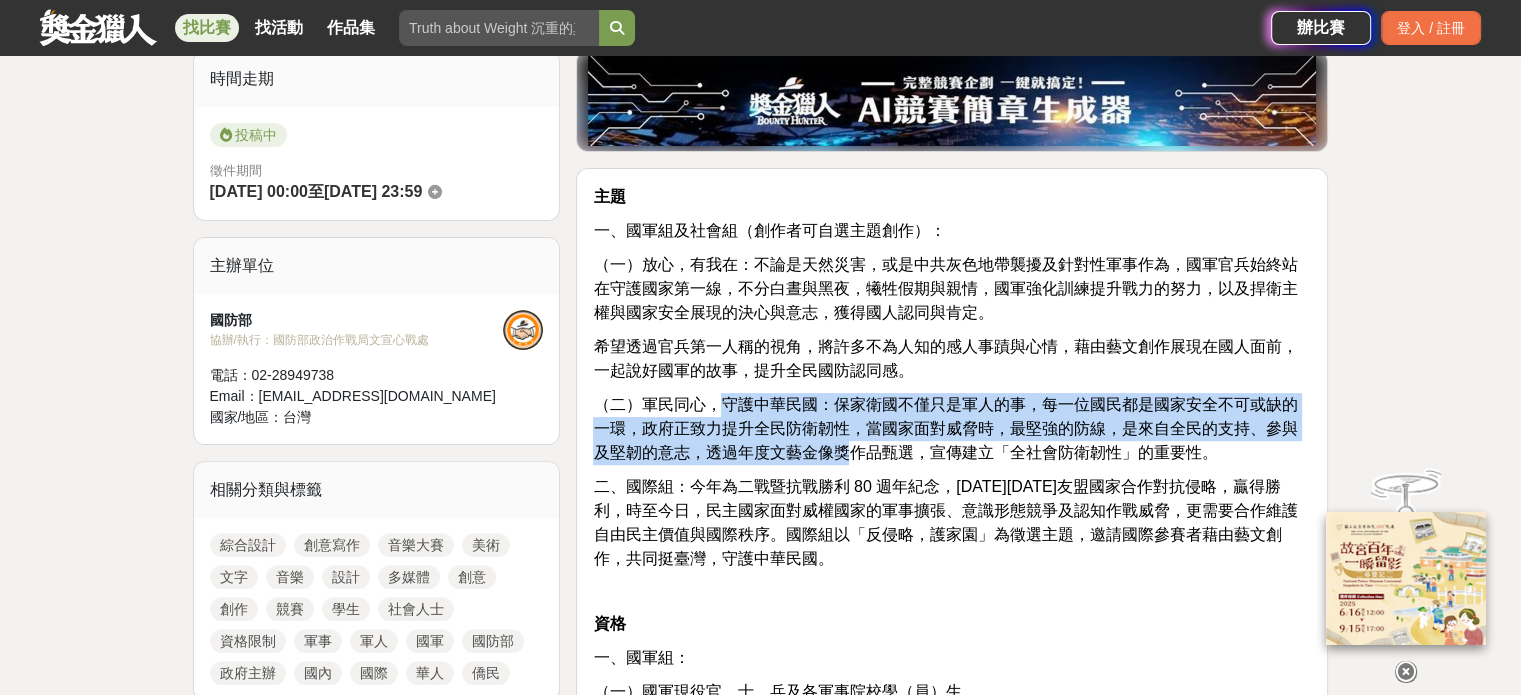 click on "（二）軍民同心，守護中華民國：保家衛國不僅只是軍人的事，每一位國民都是國家安全不可或缺的一環，政府正致力提升全民防衛韌性，當國家面對威脅時，最堅強的防線，是來自全民的支持、參與及堅韌的意志，透過年度文藝金像獎作品甄選，宣傳建立「全社會防衛韌性」的重要性。" at bounding box center (945, 428) 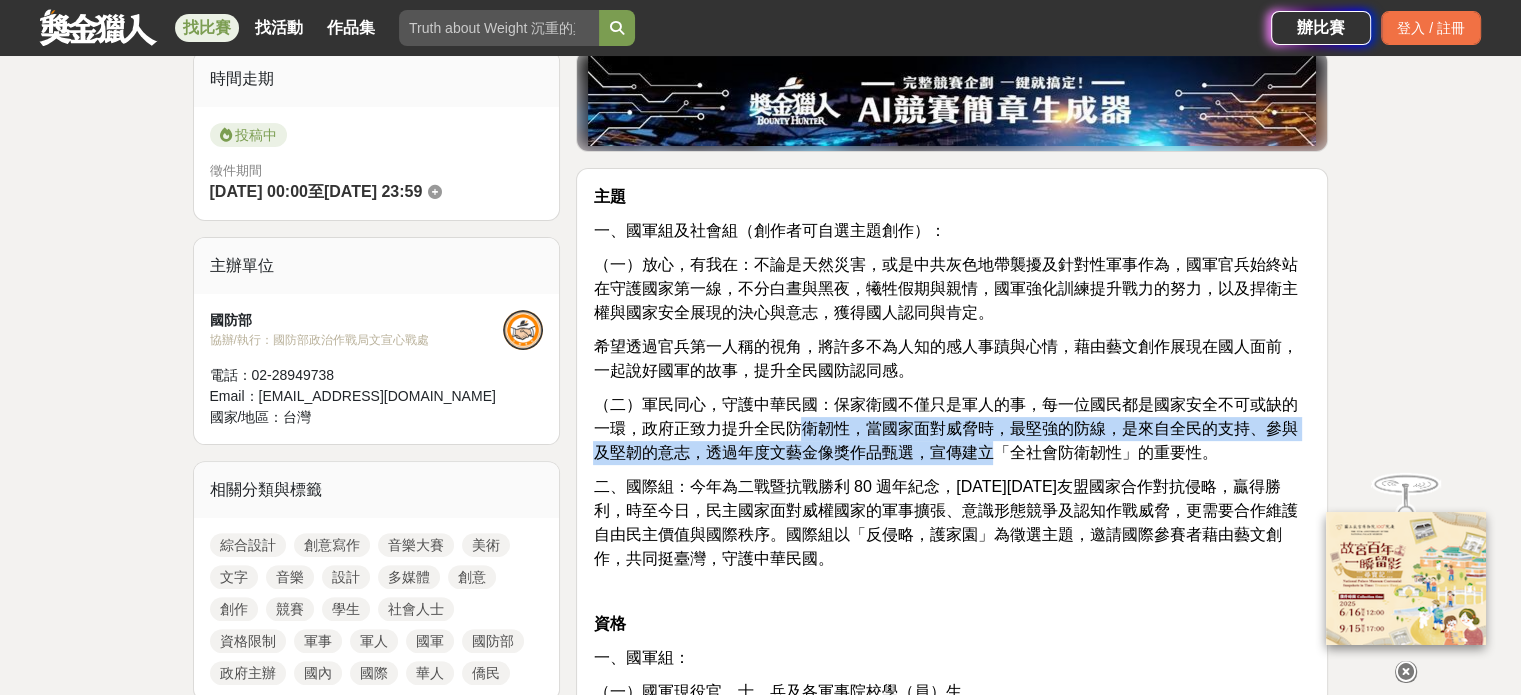 drag, startPoint x: 799, startPoint y: 430, endPoint x: 995, endPoint y: 443, distance: 196.43065 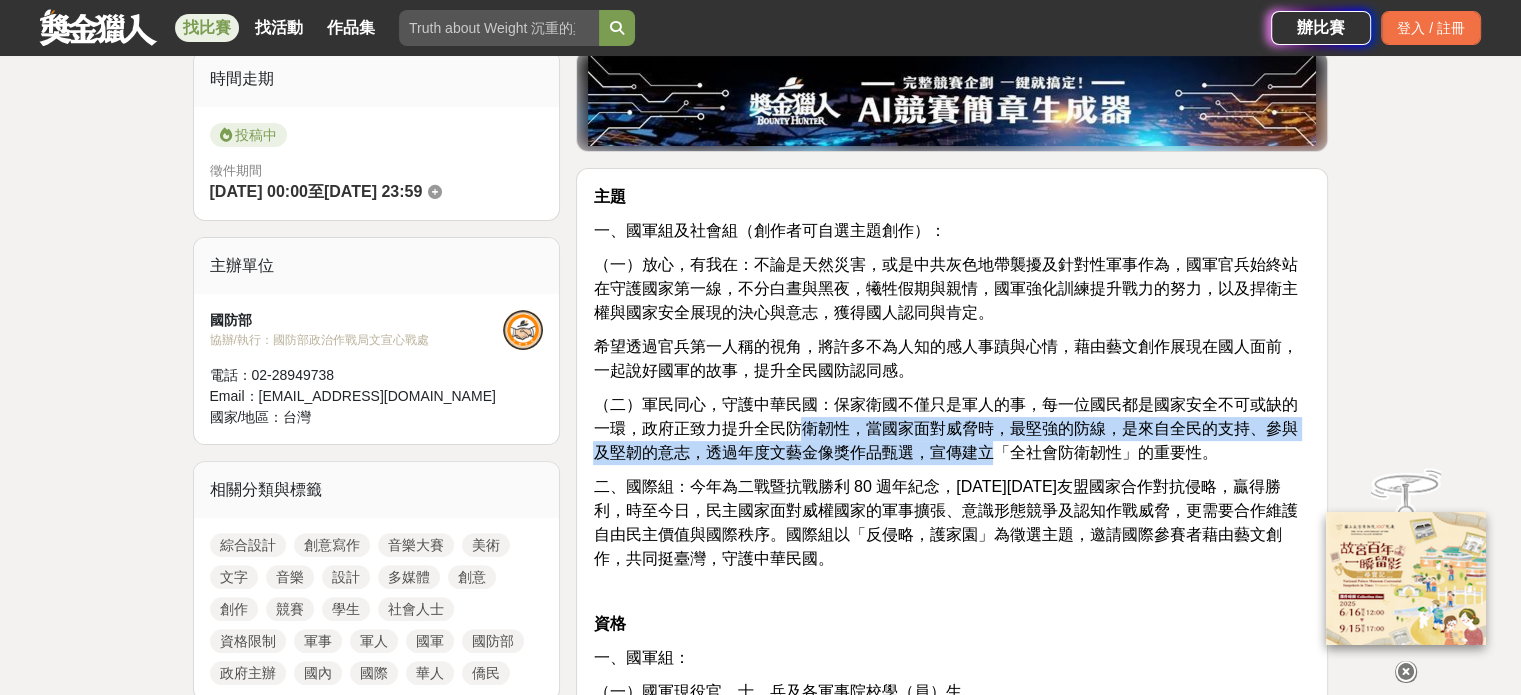click on "（二）軍民同心，守護中華民國：保家衛國不僅只是軍人的事，每一位國民都是國家安全不可或缺的一環，政府正致力提升全民防衛韌性，當國家面對威脅時，最堅強的防線，是來自全民的支持、參與及堅韌的意志，透過年度文藝金像獎作品甄選，宣傳建立「全社會防衛韌性」的重要性。" at bounding box center [945, 428] 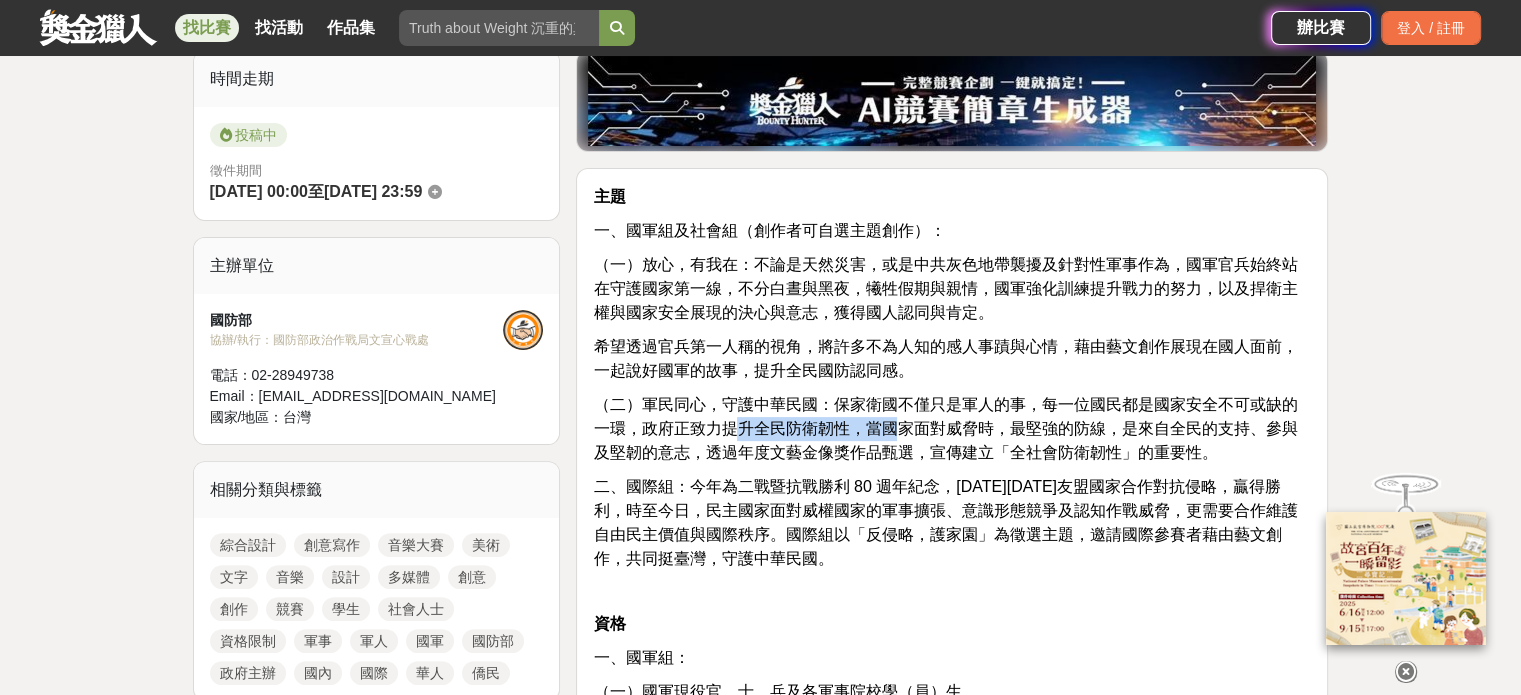drag, startPoint x: 730, startPoint y: 430, endPoint x: 892, endPoint y: 431, distance: 162.00308 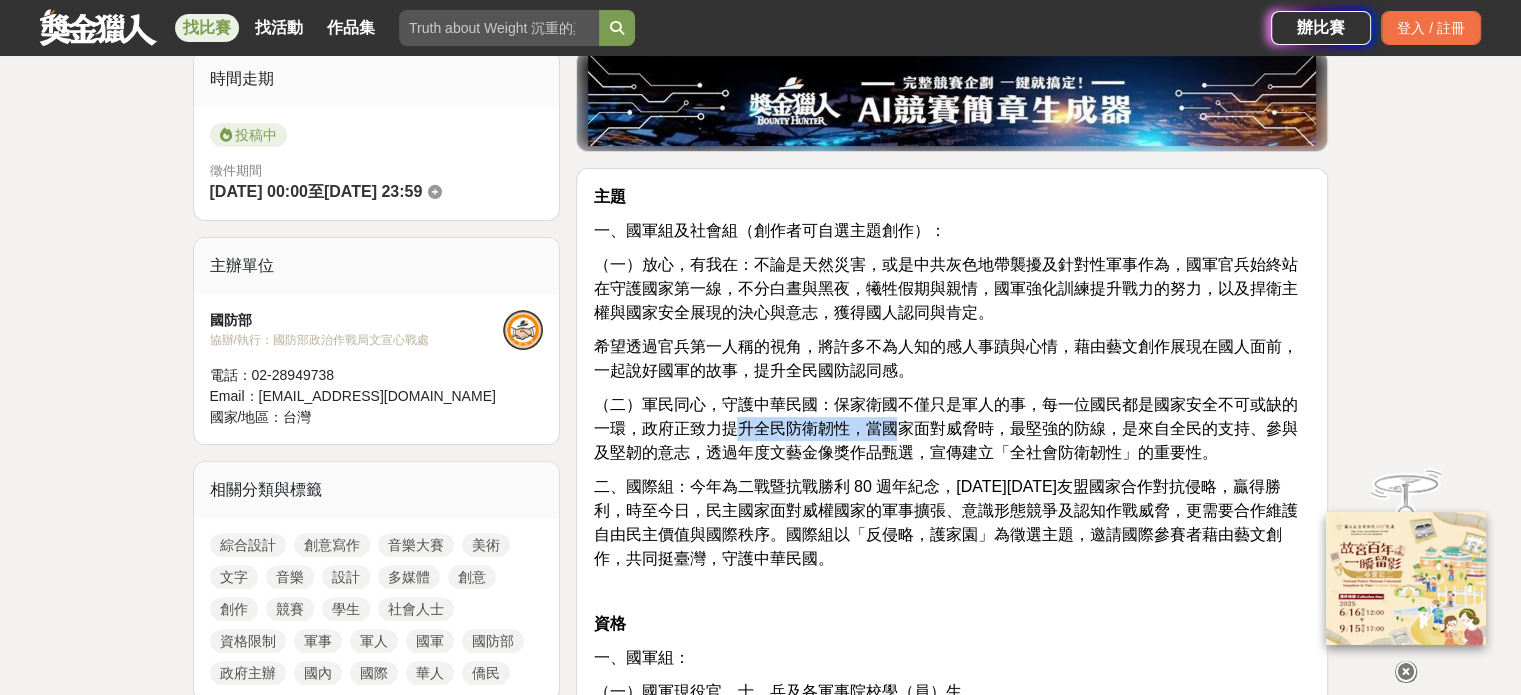 click on "（二）軍民同心，守護中華民國：保家衛國不僅只是軍人的事，每一位國民都是國家安全不可或缺的一環，政府正致力提升全民防衛韌性，當國家面對威脅時，最堅強的防線，是來自全民的支持、參與及堅韌的意志，透過年度文藝金像獎作品甄選，宣傳建立「全社會防衛韌性」的重要性。" at bounding box center [945, 428] 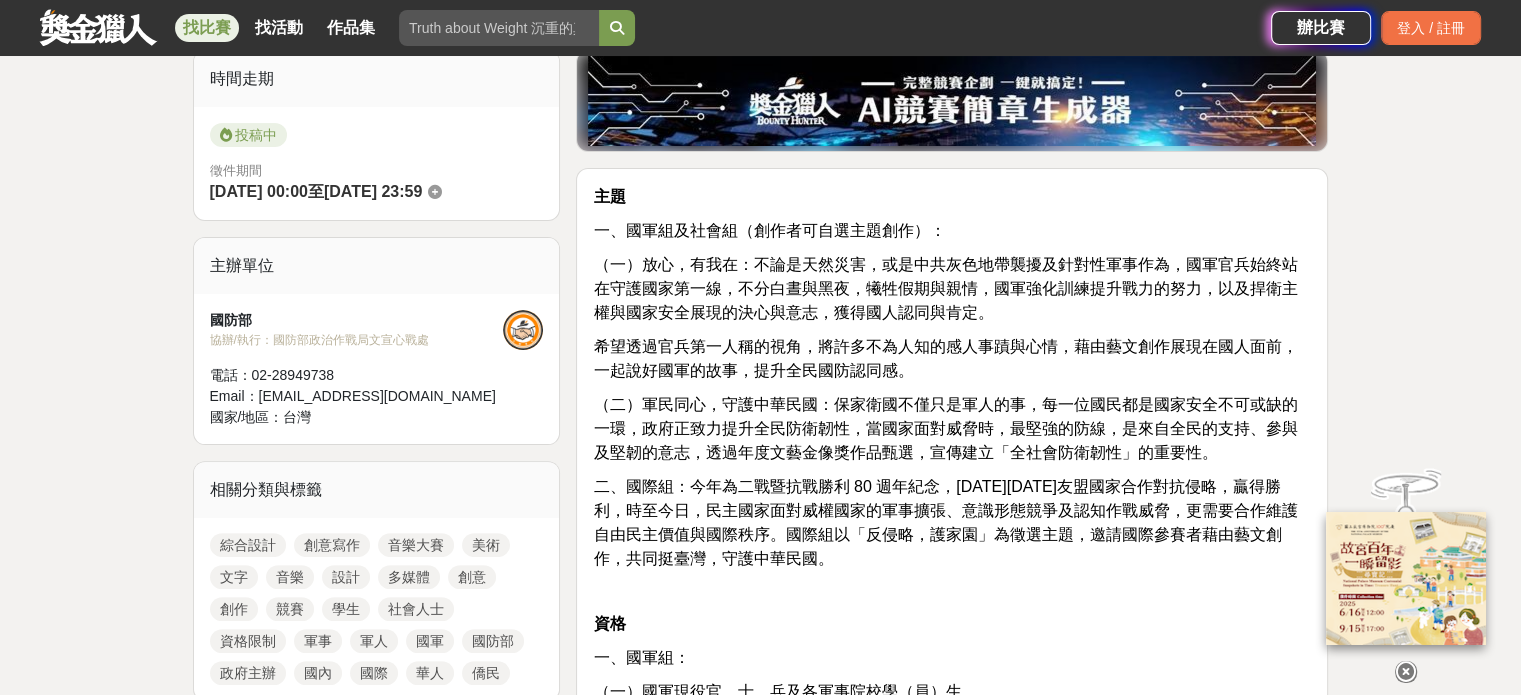 click on "（二）軍民同心，守護中華民國：保家衛國不僅只是軍人的事，每一位國民都是國家安全不可或缺的一環，政府正致力提升全民防衛韌性，當國家面對威脅時，最堅強的防線，是來自全民的支持、參與及堅韌的意志，透過年度文藝金像獎作品甄選，宣傳建立「全社會防衛韌性」的重要性。" at bounding box center (945, 428) 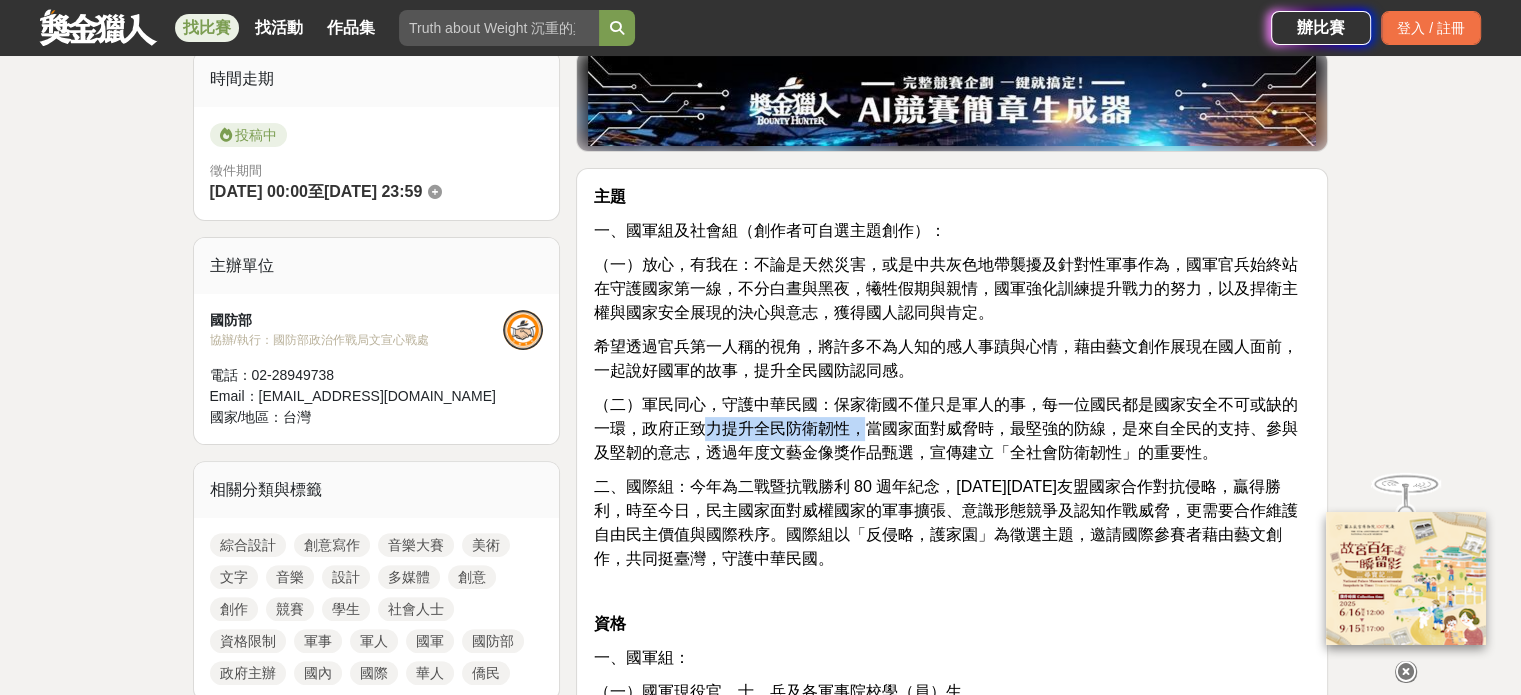 drag, startPoint x: 700, startPoint y: 419, endPoint x: 861, endPoint y: 420, distance: 161.00311 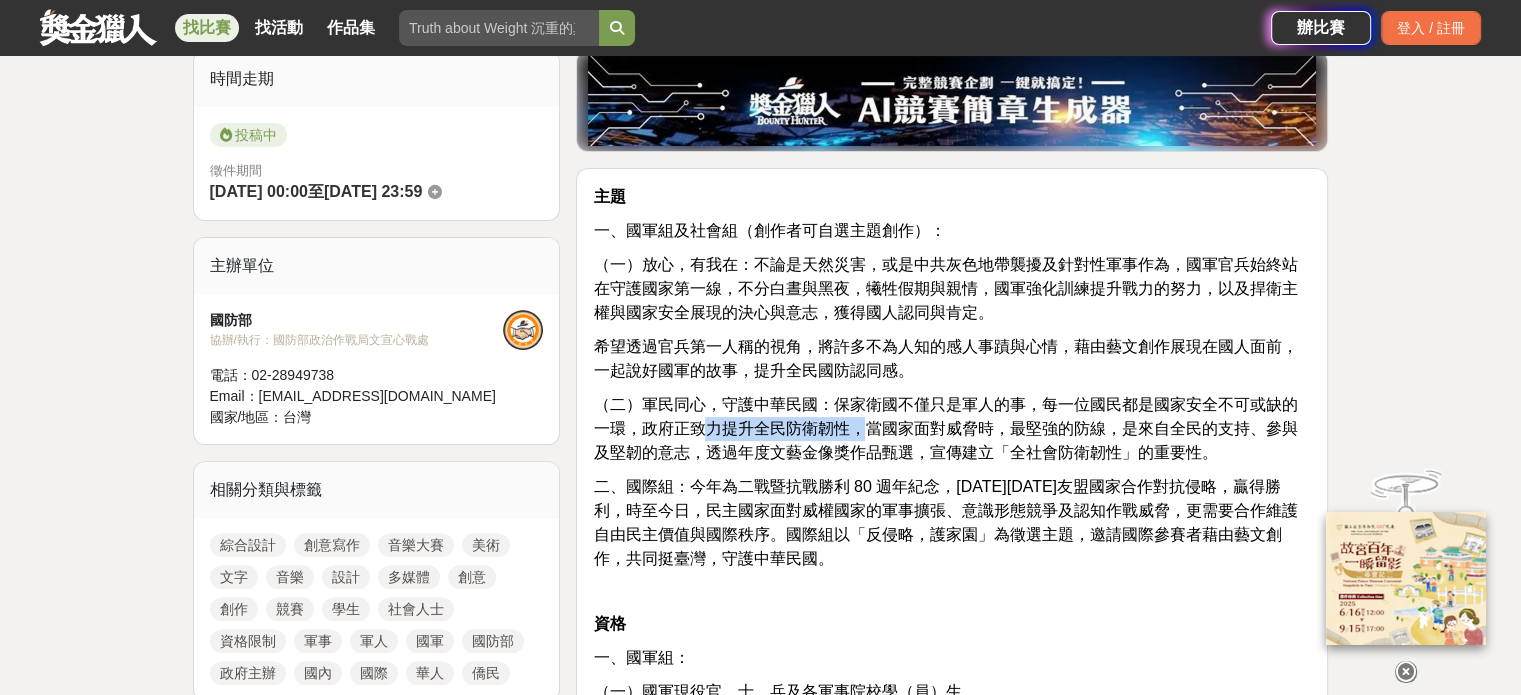 click on "（二）軍民同心，守護中華民國：保家衛國不僅只是軍人的事，每一位國民都是國家安全不可或缺的一環，政府正致力提升全民防衛韌性，當國家面對威脅時，最堅強的防線，是來自全民的支持、參與及堅韌的意志，透過年度文藝金像獎作品甄選，宣傳建立「全社會防衛韌性」的重要性。" at bounding box center (945, 428) 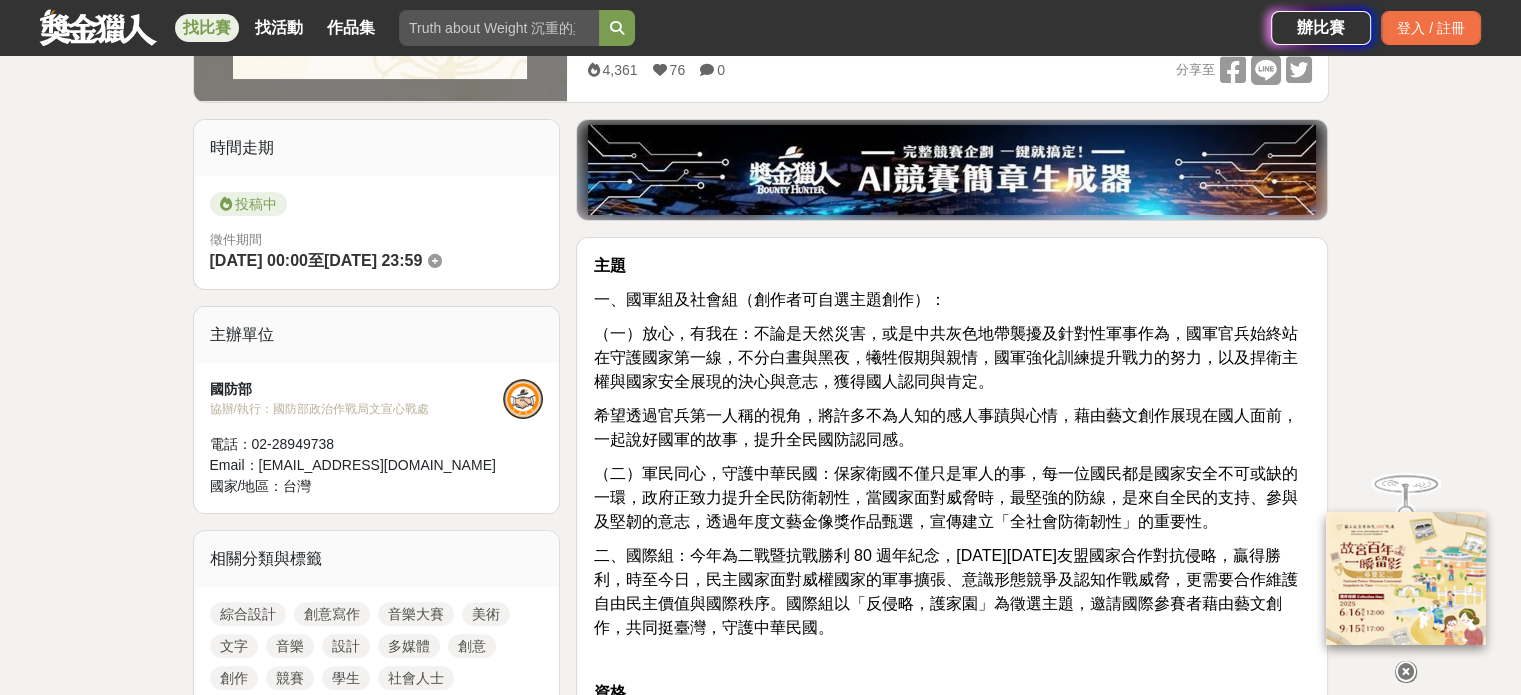 scroll, scrollTop: 600, scrollLeft: 0, axis: vertical 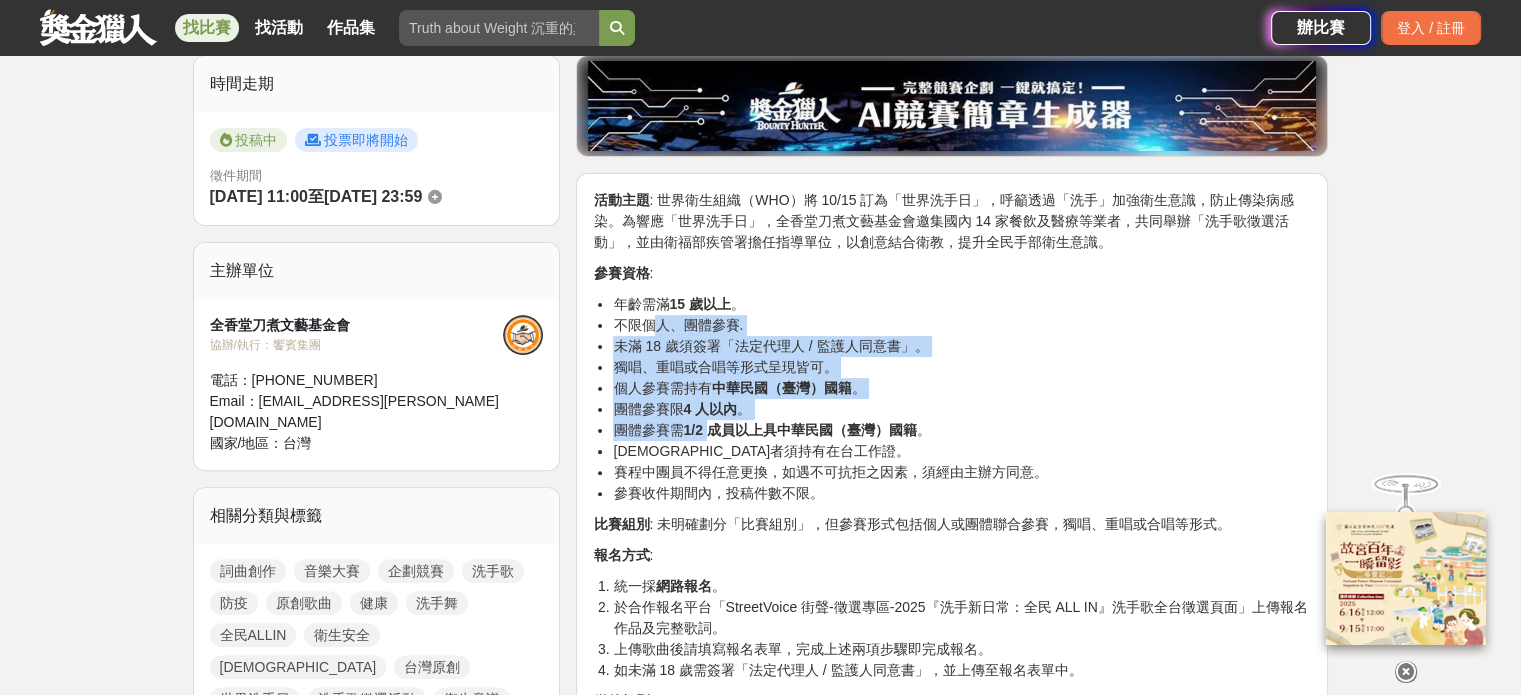 drag, startPoint x: 668, startPoint y: 356, endPoint x: 722, endPoint y: 423, distance: 86.05231 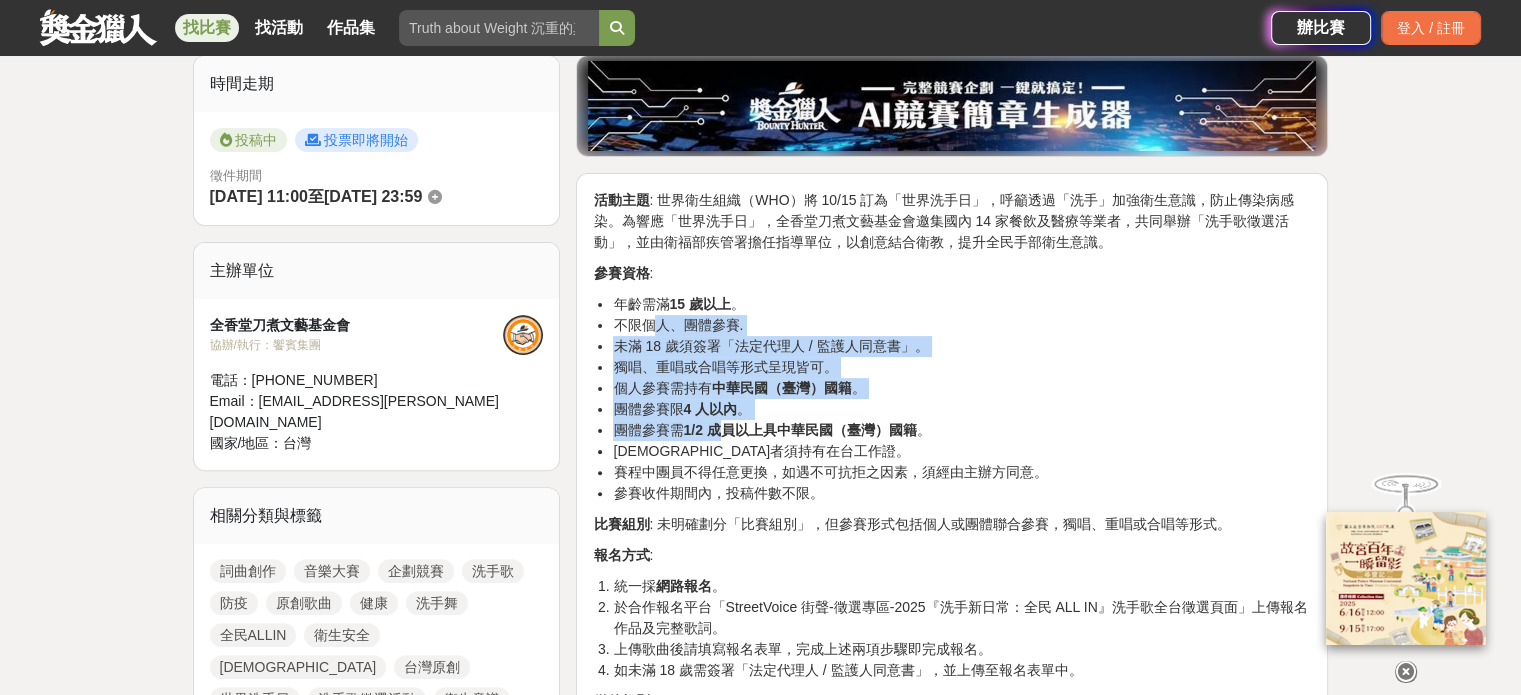 click on "1/2 成員以上具中華民國（臺灣）國籍" at bounding box center (799, 430) 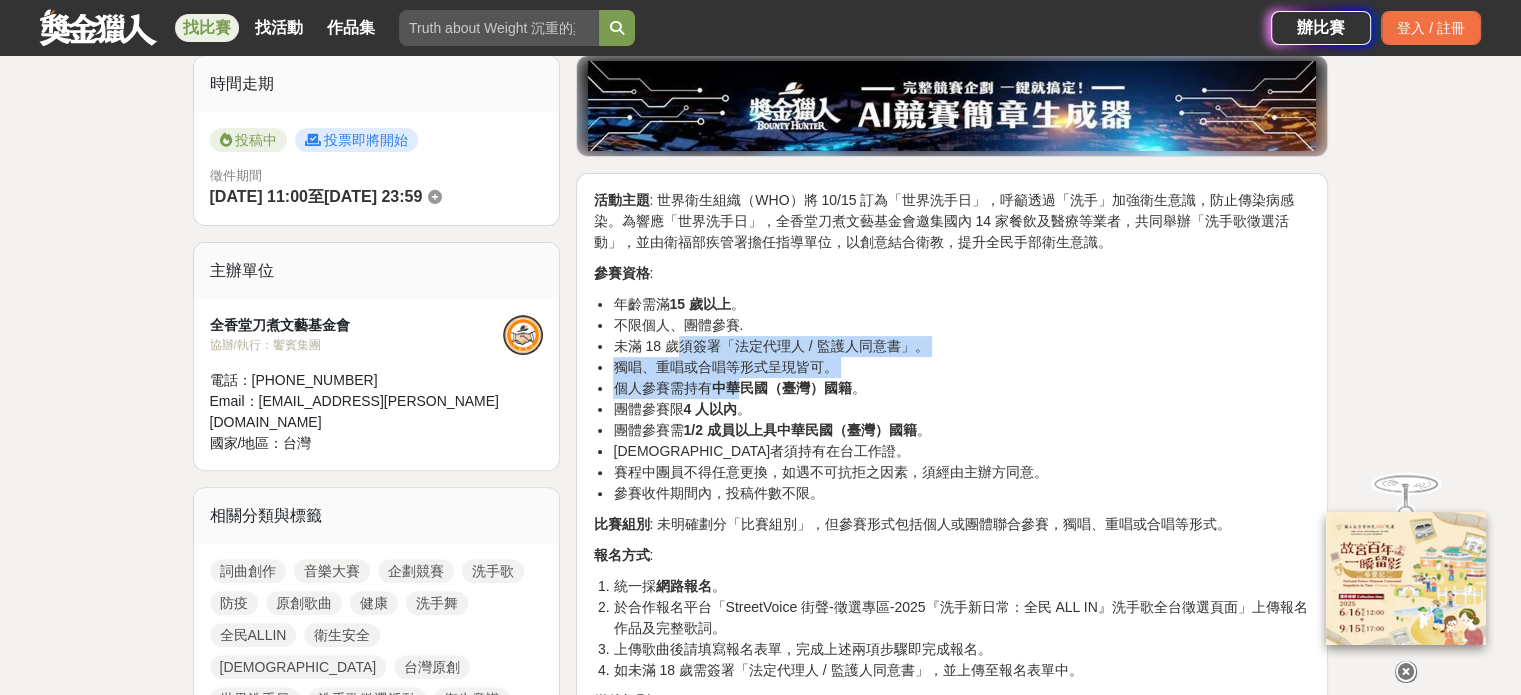drag, startPoint x: 676, startPoint y: 351, endPoint x: 745, endPoint y: 397, distance: 82.92768 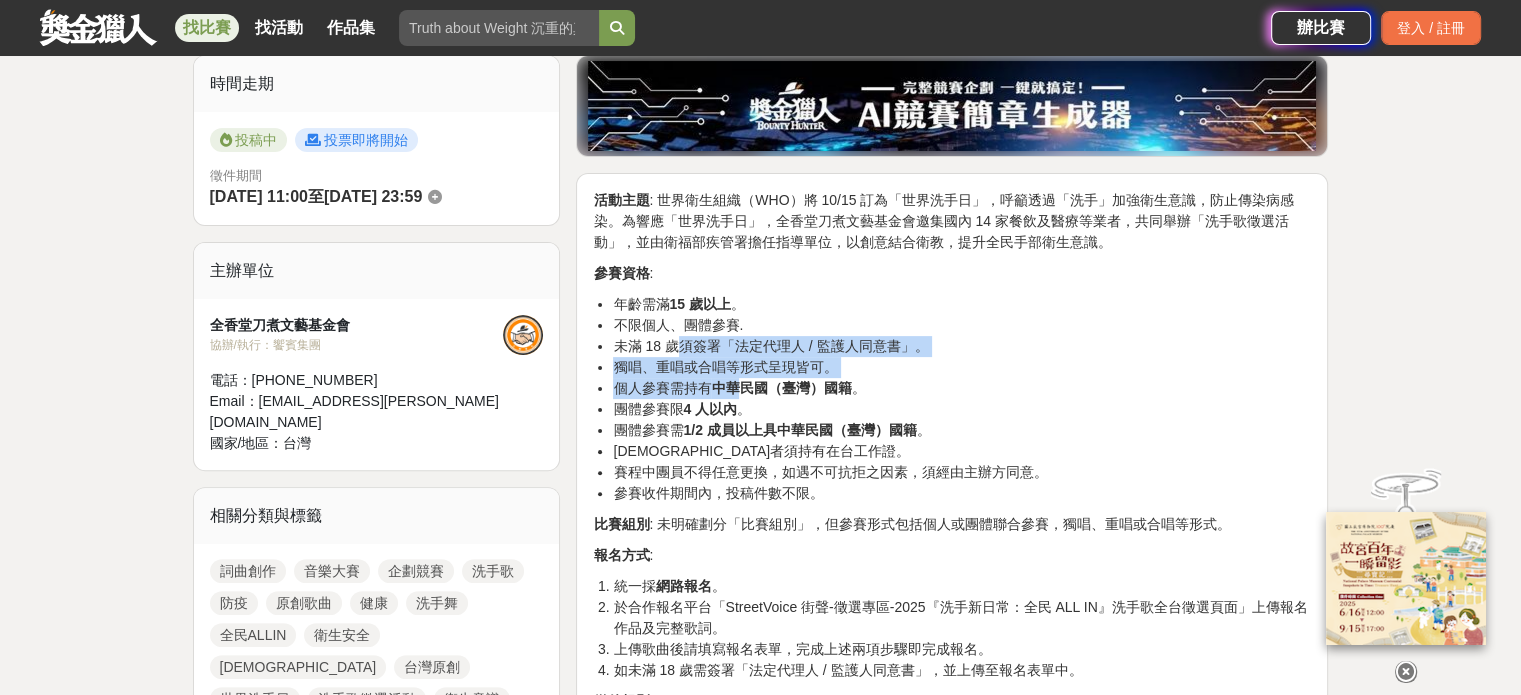 click on "年齡需滿  15 歲以上 。 不限個人、團體參賽. 未滿 18 歲須簽署「法定代理人 / 監護人同意書」。 獨唱、重唱或合唱等形式呈現皆可。 個人參賽需持有 中華民國（臺灣）國籍 。 團體參賽限  4 人以內 。 團體參賽需  1/2 成員以上具中華民國（臺灣）國籍 。 [DEMOGRAPHIC_DATA]者須持有在台工作證。 賽程中團員不得任意更換，如遇不可抗拒之因素，須經由主辦方同意。 參賽收件期間內，投稿件數不限。" at bounding box center (952, 399) 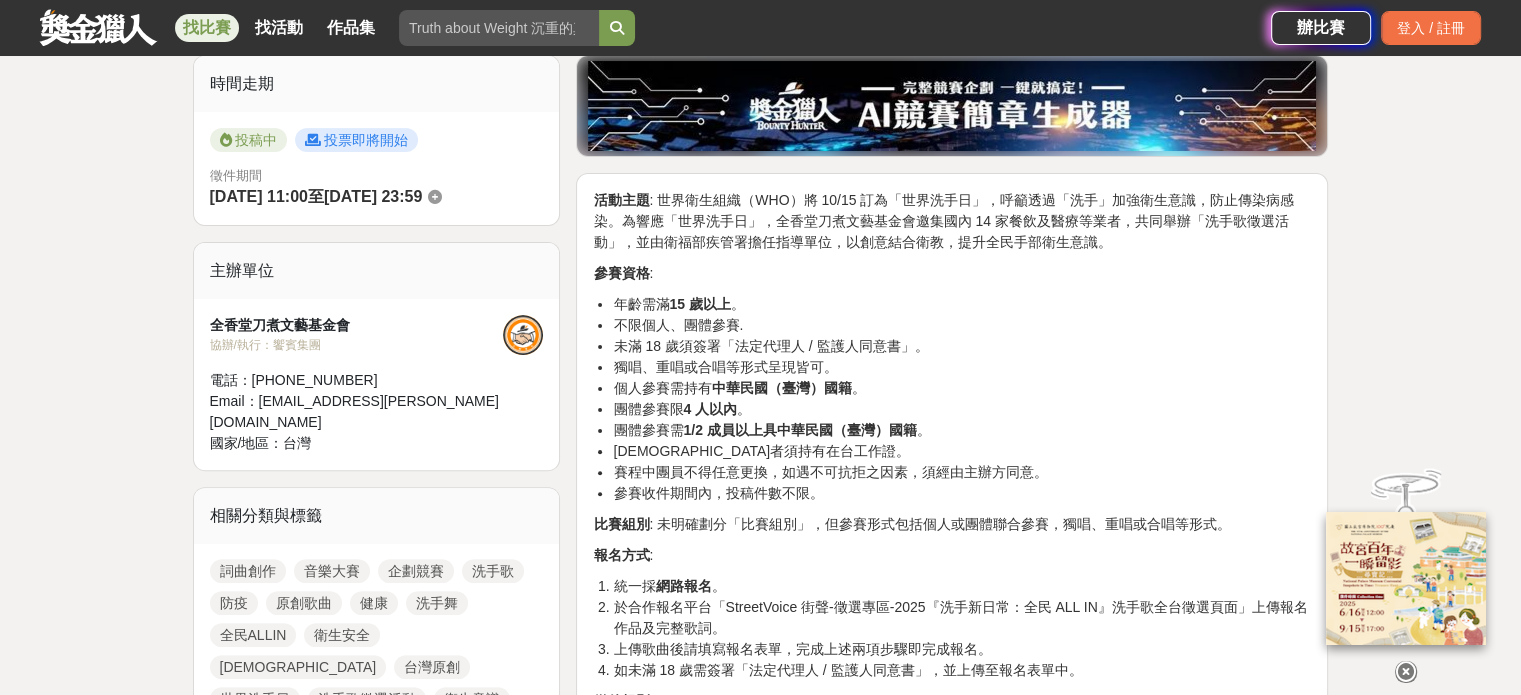 click on "賽程中團員不得任意更換，如遇不可抗拒之因素，須經由主辦方同意。" at bounding box center [962, 472] 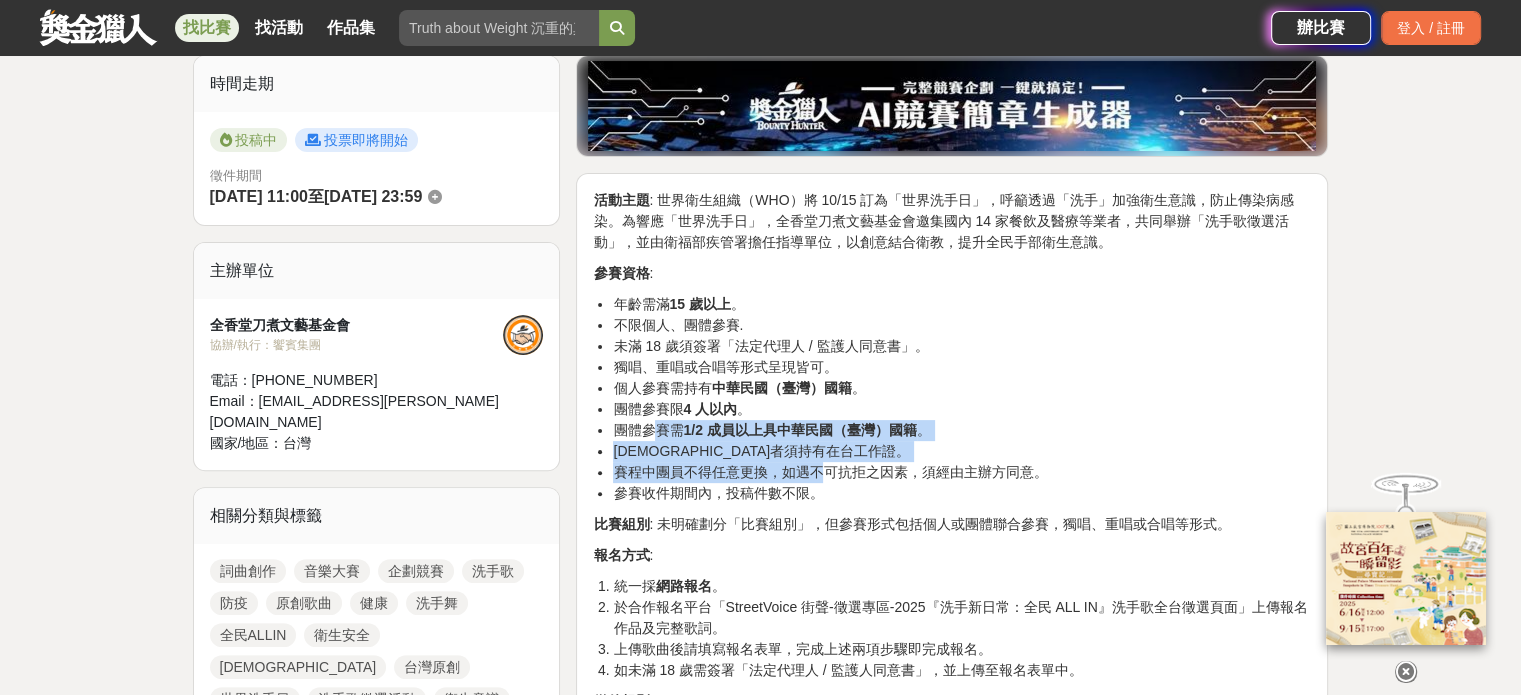 scroll, scrollTop: 0, scrollLeft: 0, axis: both 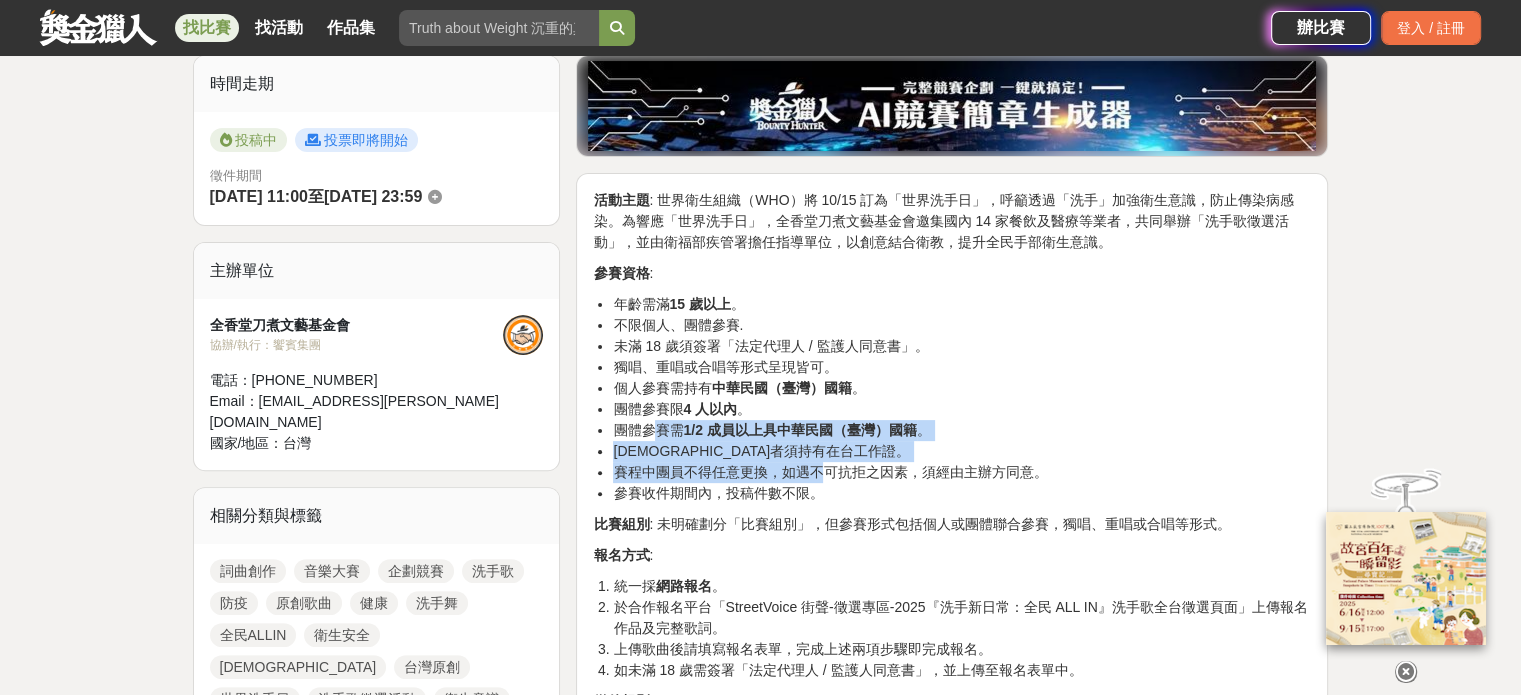drag, startPoint x: 673, startPoint y: 430, endPoint x: 842, endPoint y: 479, distance: 175.96022 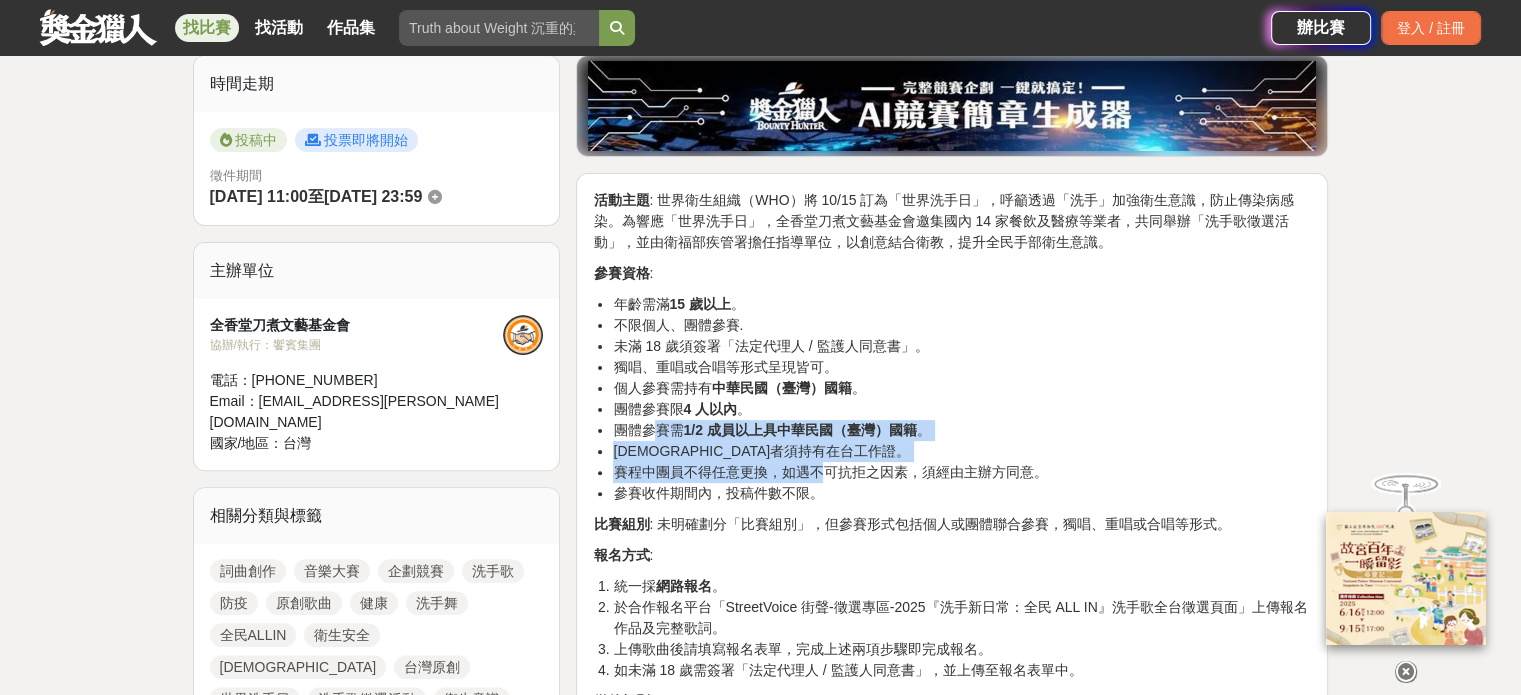 click on "年齡需滿  15 歲以上 。 不限個人、團體參賽. 未滿 18 歲須簽署「法定代理人 / 監護人同意書」。 獨唱、重唱或合唱等形式呈現皆可。 個人參賽需持有 中華民國（臺灣）國籍 。 團體參賽限  4 人以內 。 團體參賽需  1/2 成員以上具中華民國（臺灣）國籍 。 [DEMOGRAPHIC_DATA]者須持有在台工作證。 賽程中團員不得任意更換，如遇不可抗拒之因素，須經由主辦方同意。 參賽收件期間內，投稿件數不限。" at bounding box center (952, 399) 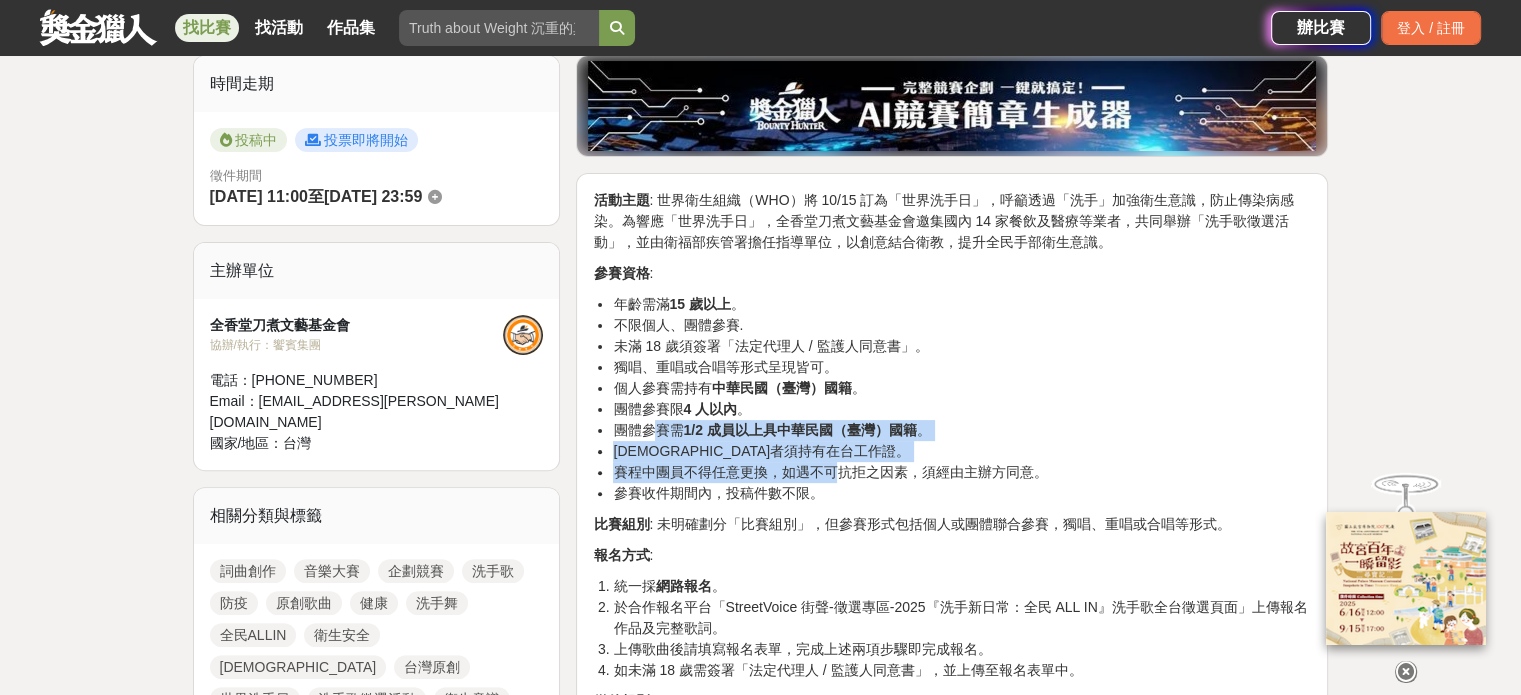 click on "賽程中團員不得任意更換，如遇不可抗拒之因素，須經由主辦方同意。" at bounding box center (962, 472) 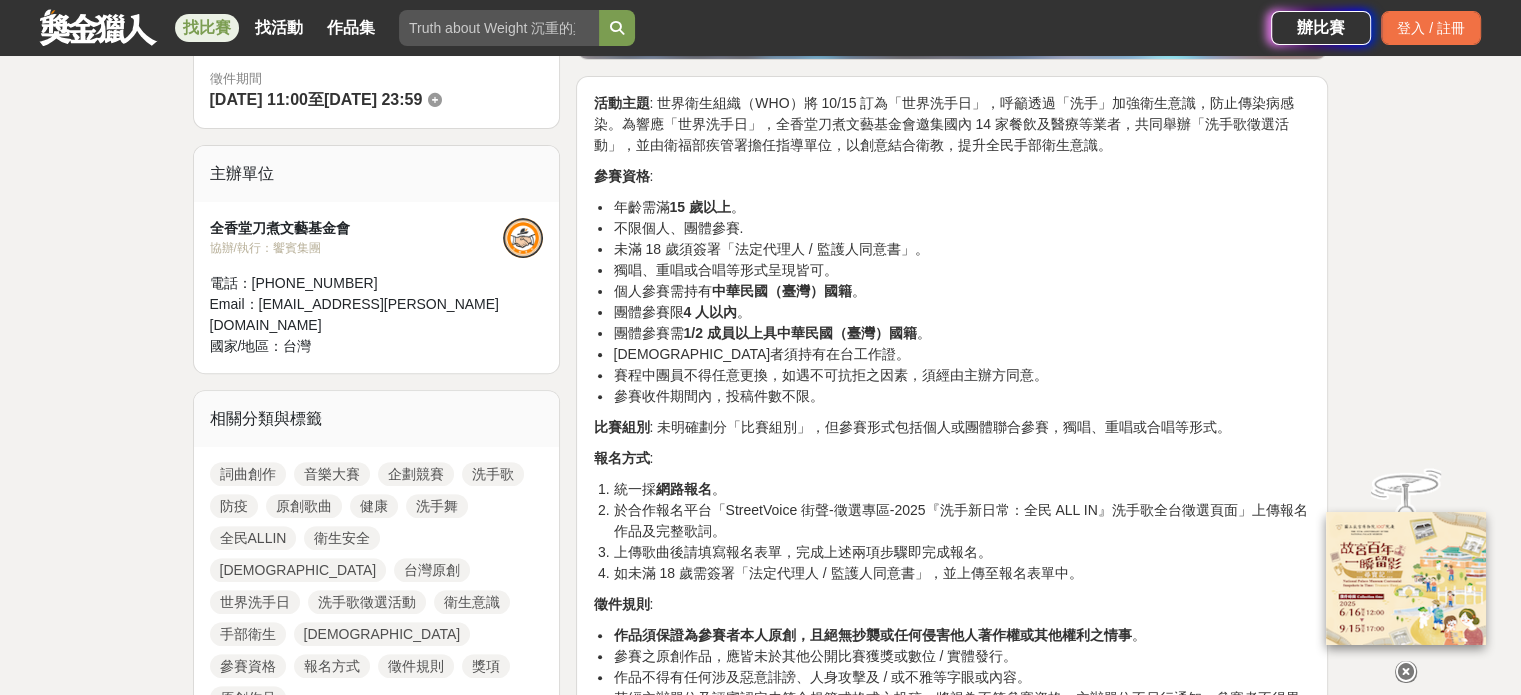 scroll, scrollTop: 700, scrollLeft: 0, axis: vertical 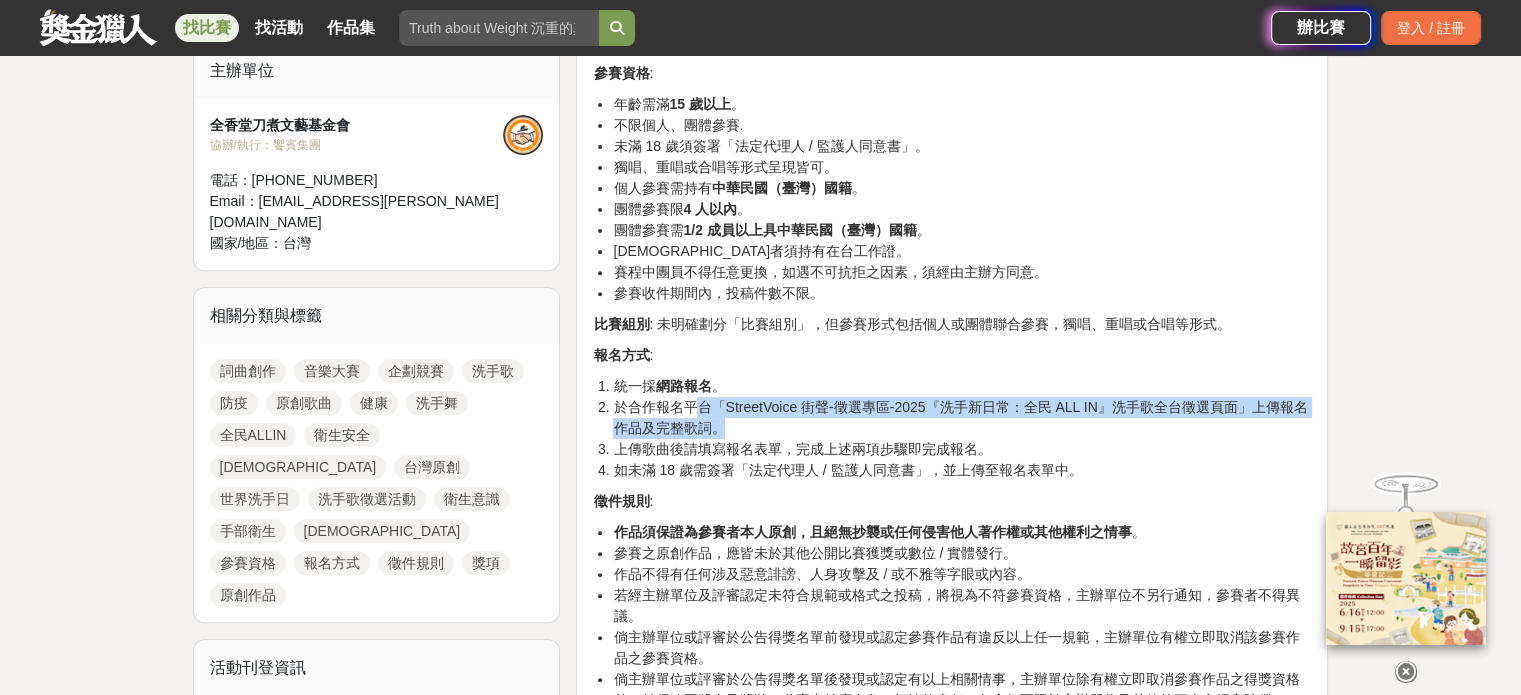 drag, startPoint x: 703, startPoint y: 401, endPoint x: 833, endPoint y: 440, distance: 135.72398 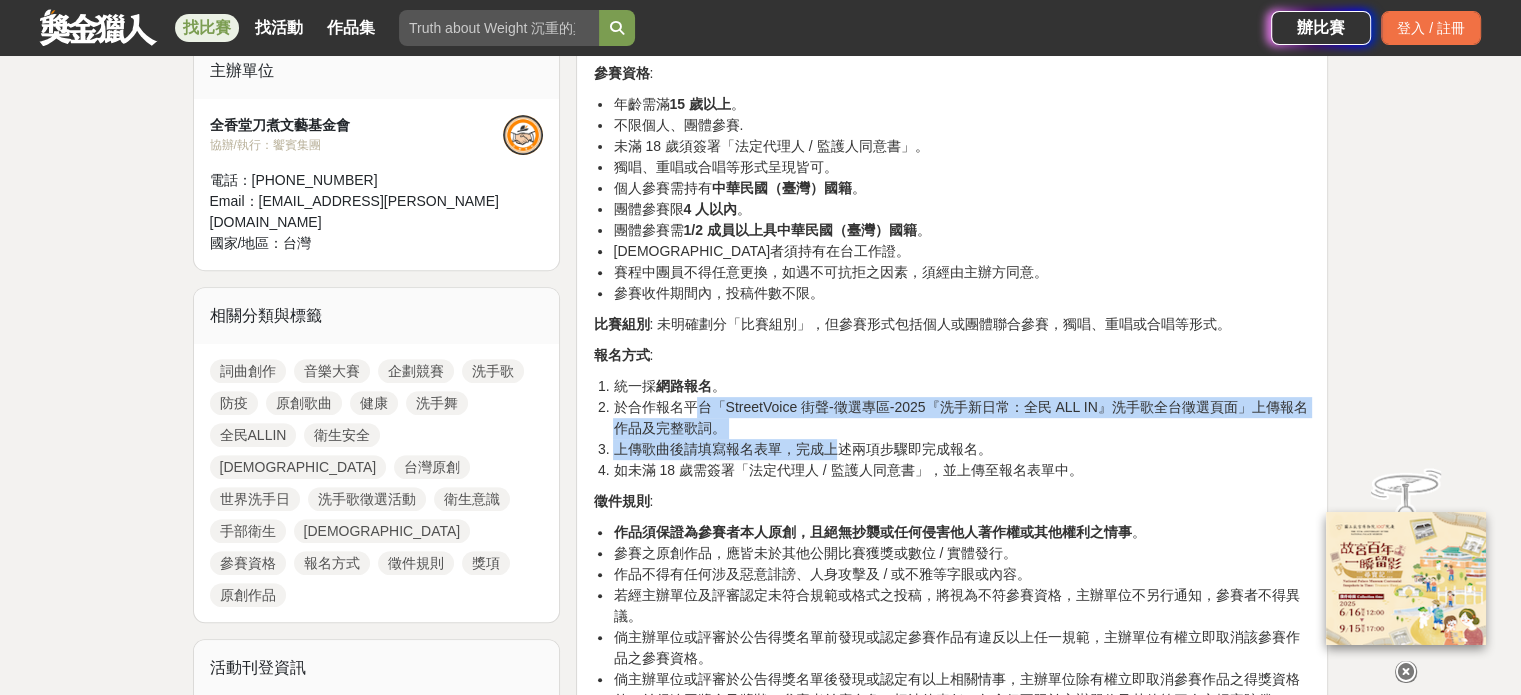 click on "上傳歌曲後請填寫報名表單，完成上述兩項步驟即完成報名。" at bounding box center (962, 449) 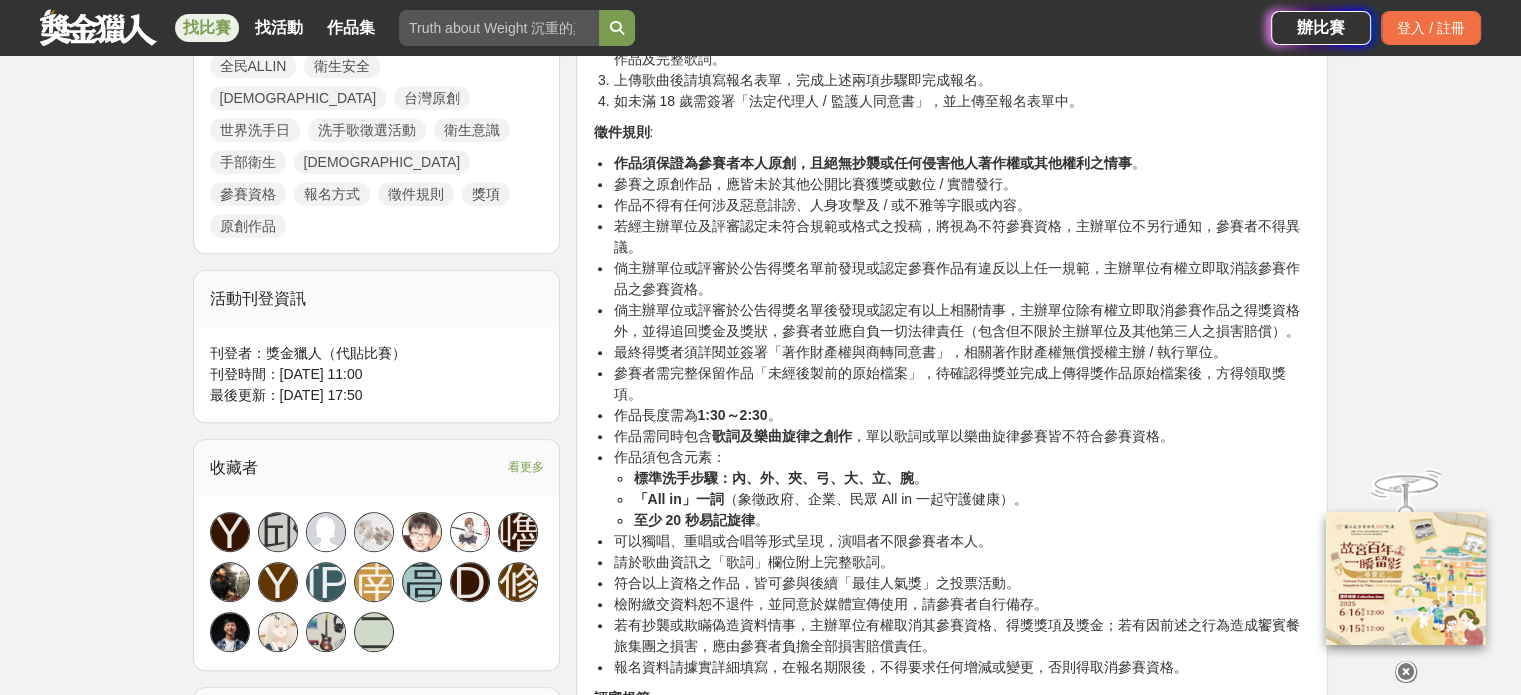 scroll, scrollTop: 1200, scrollLeft: 0, axis: vertical 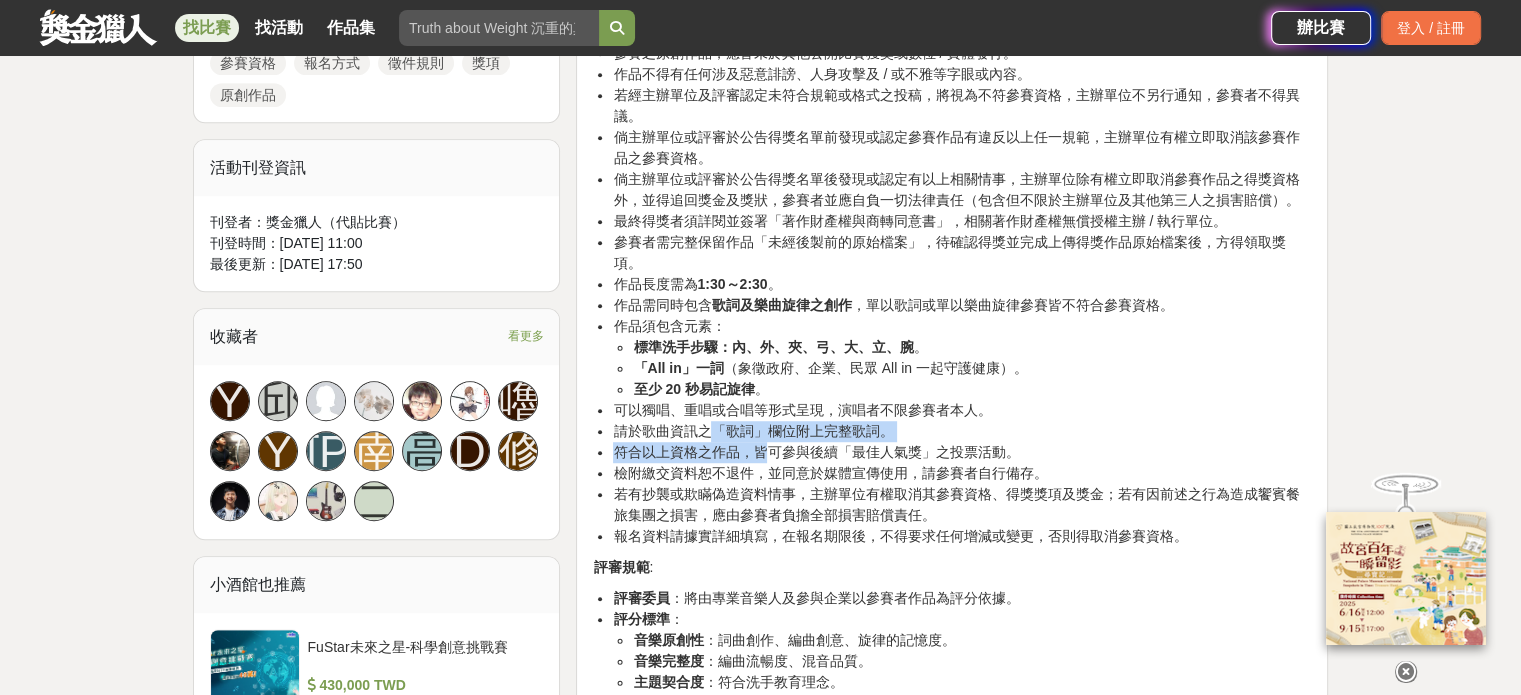 drag, startPoint x: 711, startPoint y: 409, endPoint x: 776, endPoint y: 429, distance: 68.007355 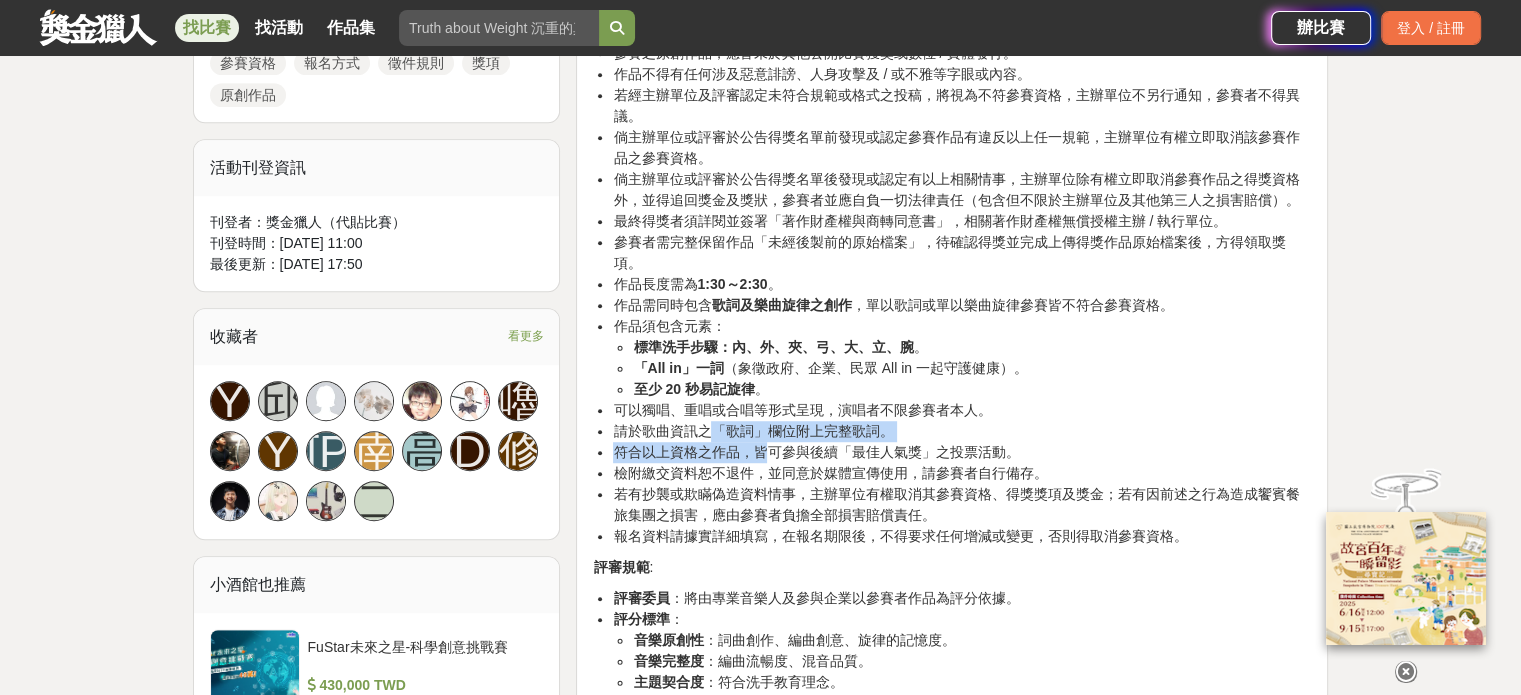 click on "作品須保證為參賽者本人原創，且絕無抄襲或任何侵害他人著作權或其他權利之情事 。 參賽之原創作品，應皆未於其他公開比賽獲獎或數位 / 實體發行。 作品不得有任何涉及惡意誹謗、人身攻擊及 / 或不雅等字眼或內容。 若經主辦單位及評審認定未符合規範或格式之投稿，將視為不符參賽資格，主辦單位不另行通知，參賽者不得異議。 倘主辦單位或評審於公告得獎名單前發現或認定參賽作品有違反以上任一規範，主辦單位有權立即取消該參賽作品之參賽資格。 倘主辦單位或評審於公告得獎名單後發現或認定有以上相關情事，主辦單位除有權立即取消參賽作品之得獎資格外，並得追回獎金及獎狀，參賽者並應自負一切法律責任（包含但不限於主辦單位及其他第三人之損害賠償）。 作品長度需為  1:30～2:30 。 作品需同時包含 歌詞及樂曲旋律之創作 。 「All in」一詞" at bounding box center (952, 284) 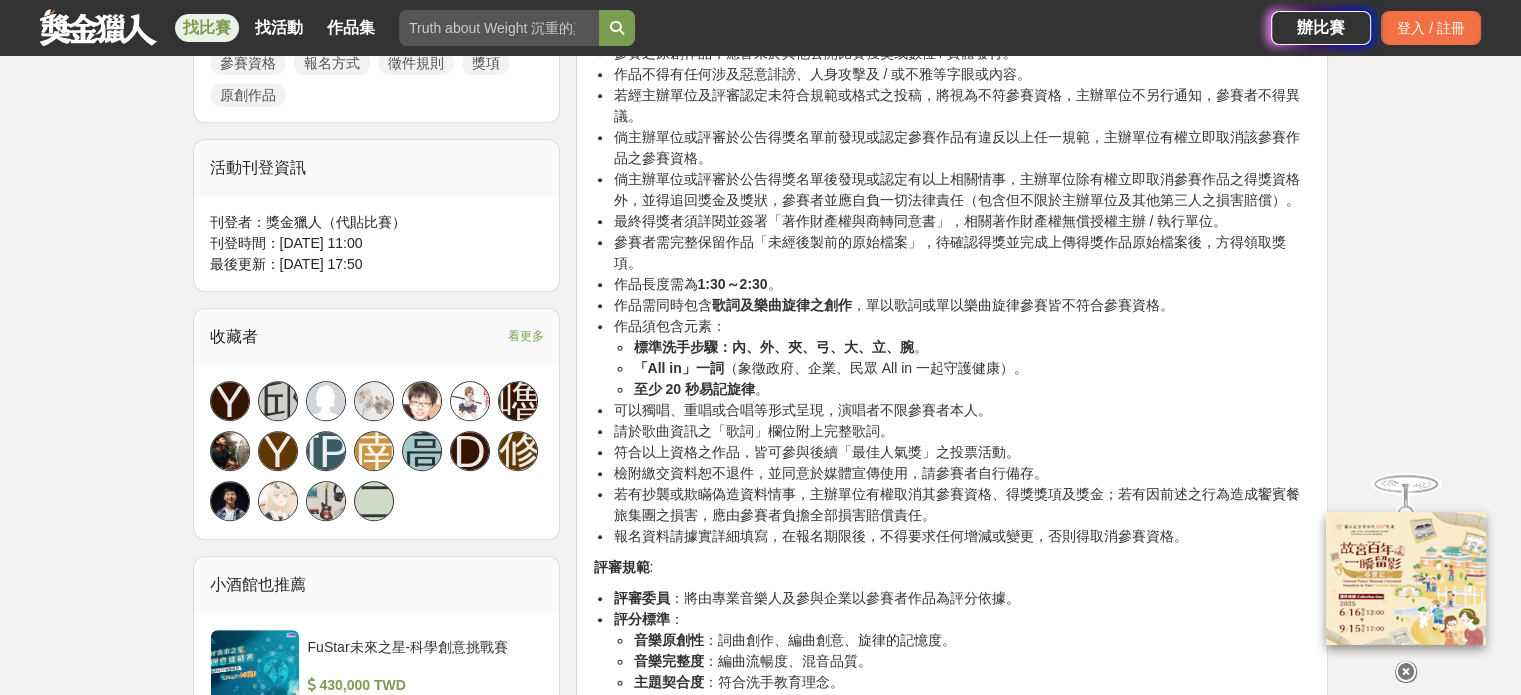 click on "符合以上資格之作品，皆可參與後續「最佳人氣獎」之投票活動。" at bounding box center (962, 452) 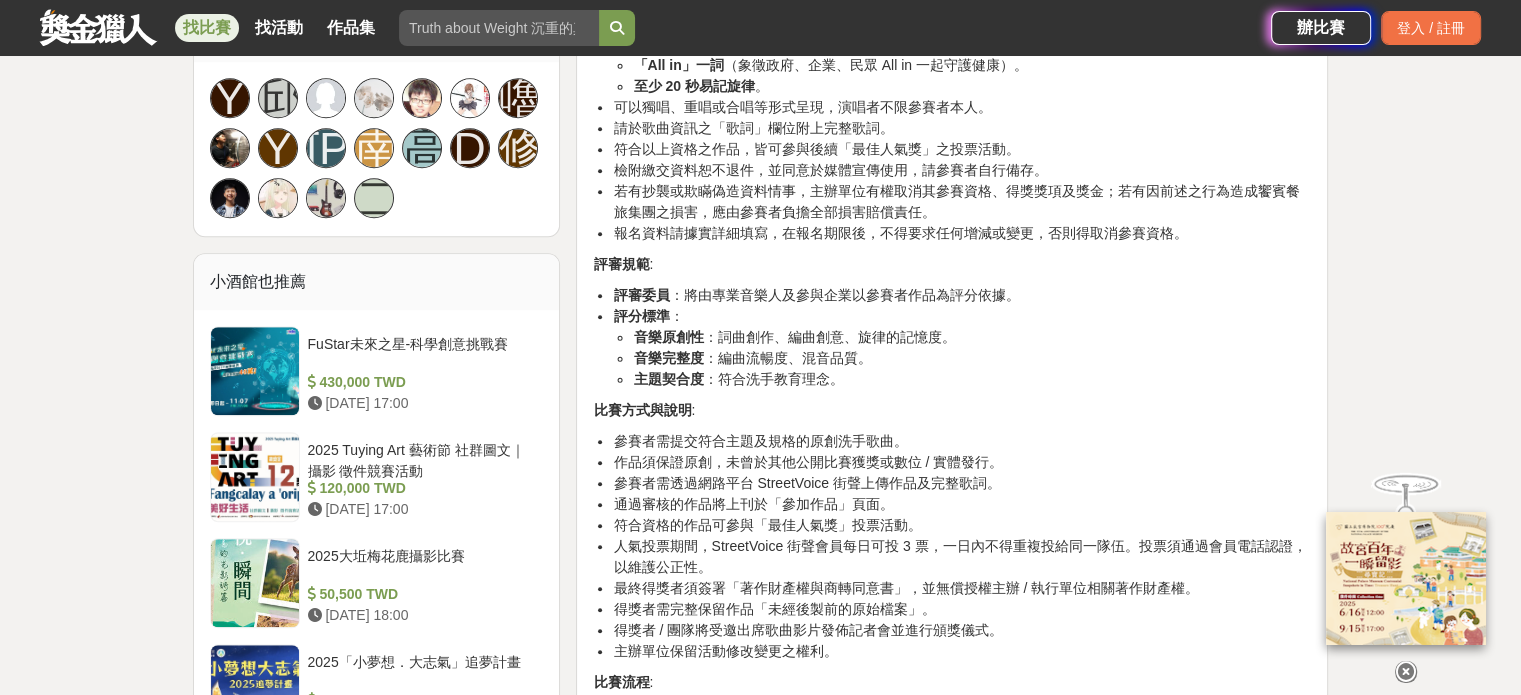 scroll, scrollTop: 1500, scrollLeft: 0, axis: vertical 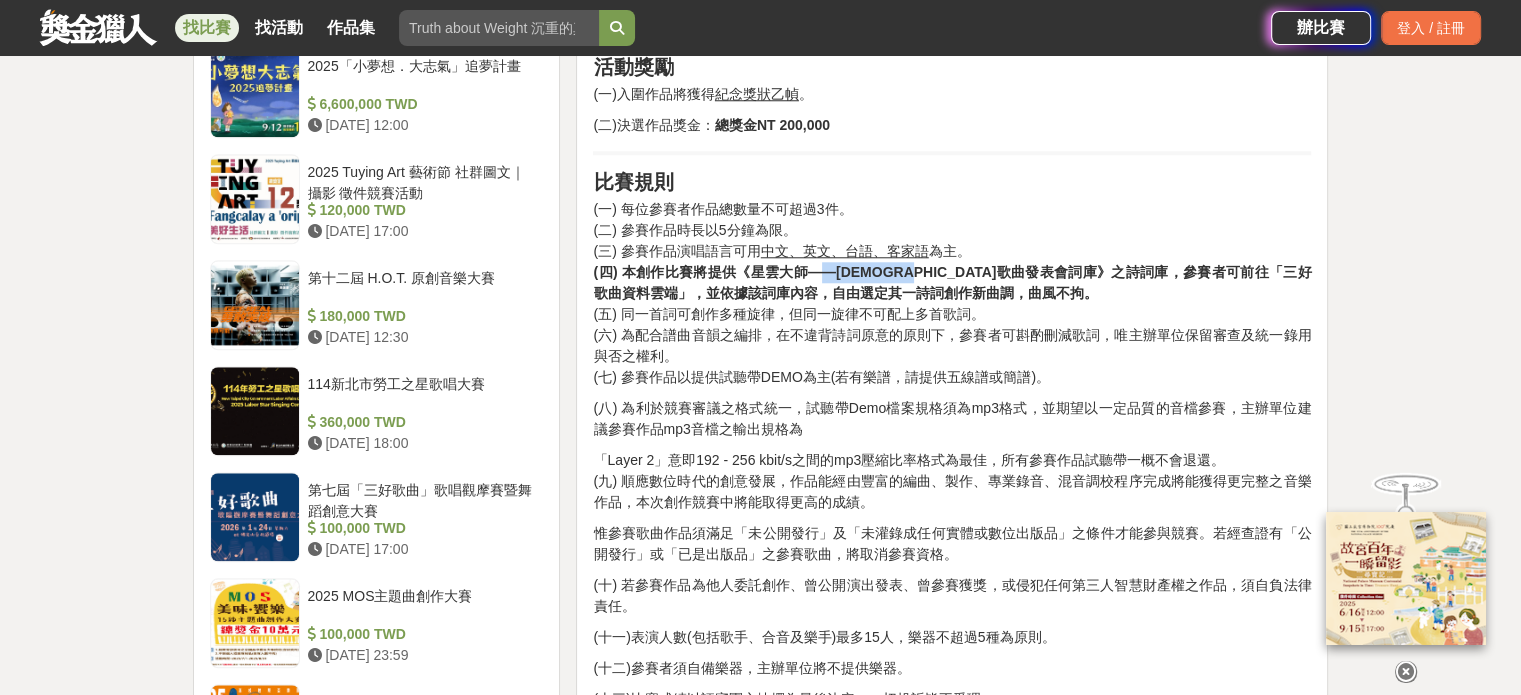 drag, startPoint x: 860, startPoint y: 230, endPoint x: 993, endPoint y: 254, distance: 135.14807 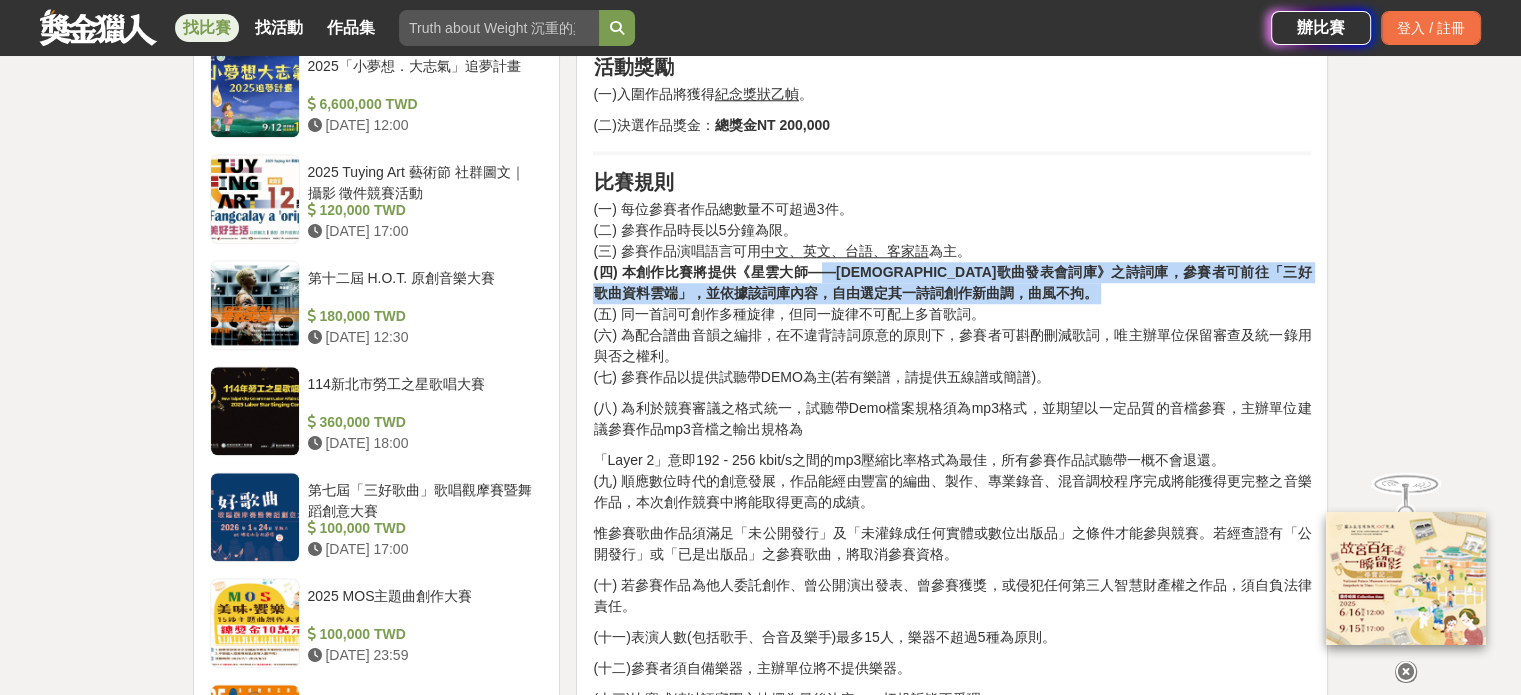 click on "(一) 每位參賽者作品總數量不可超過3件。 (二) 參賽作品時長以5分鐘為限。 (三) 參賽作品演唱語言可用 中文、英文、台語、客家語 為主。 (四) 本創作比賽將提供《星雲大師——佛教歌曲發表會詞庫》之詩詞庫，參賽者可前往「三好歌曲資料雲端」，並依據該詞庫內容，自由選定其一詩詞創作新曲調，曲風不拘。   (五) 同一首詞可創作多種旋律，但同一旋律不可配上多首歌詞。 (六) 為配合譜曲音韻之編排，在不違背詩詞原意的原則下，參賽者可斟酌刪減歌詞，唯主辦單位保留審查及統一錄用與否之權利。 (七) 參賽作品以提供試聽帶DEMO為主(若有樂譜，請提供五線譜或簡譜)。" at bounding box center (952, 293) 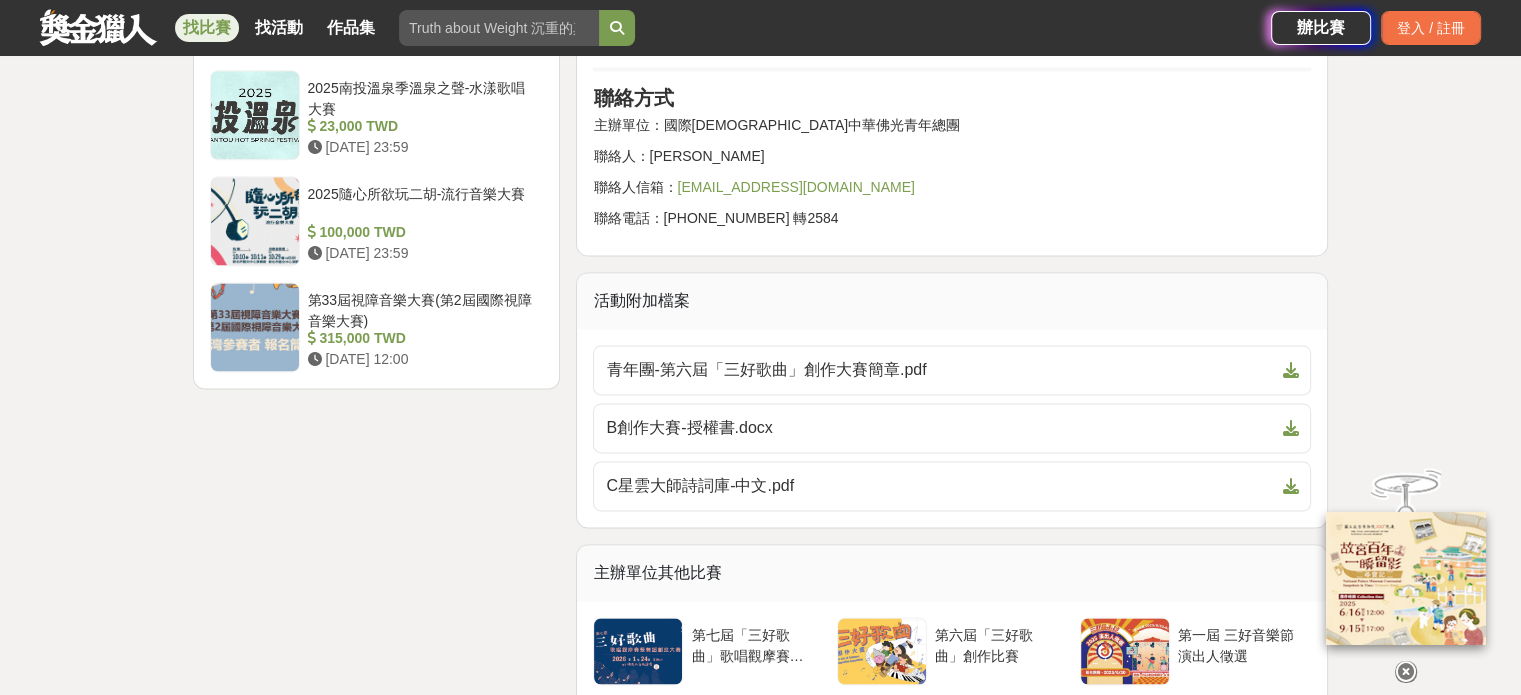 scroll, scrollTop: 3100, scrollLeft: 0, axis: vertical 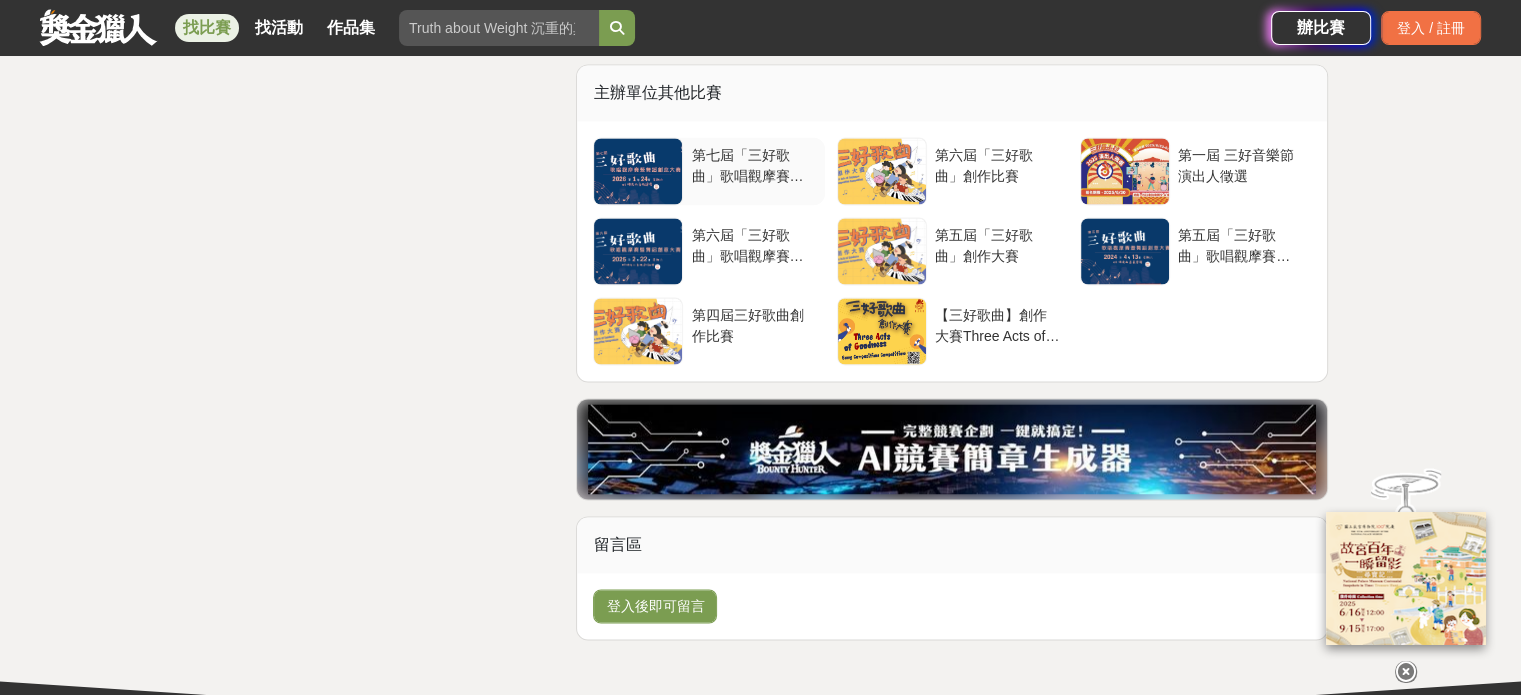 click on "第七屆「三好歌曲」歌唱觀摩賽暨舞蹈創意大賽" at bounding box center (753, 164) 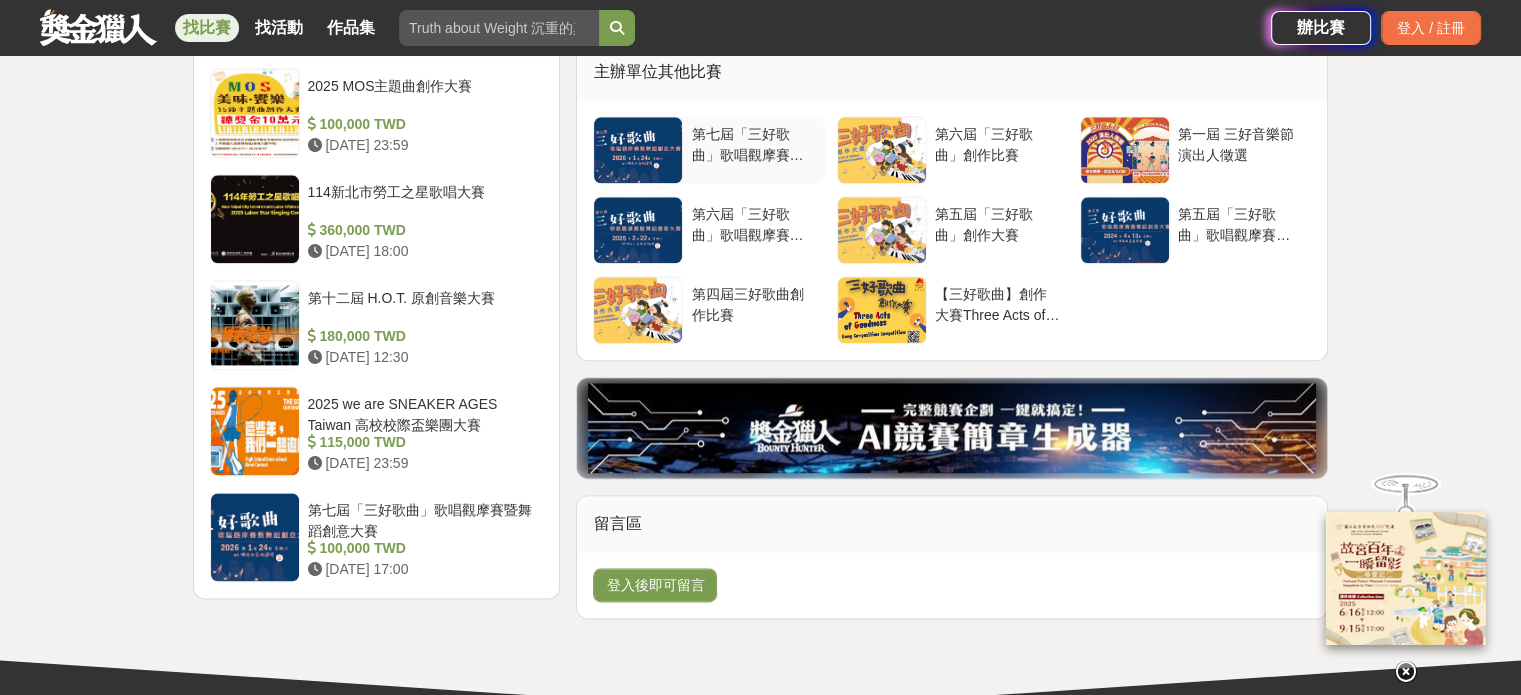 scroll, scrollTop: 2200, scrollLeft: 0, axis: vertical 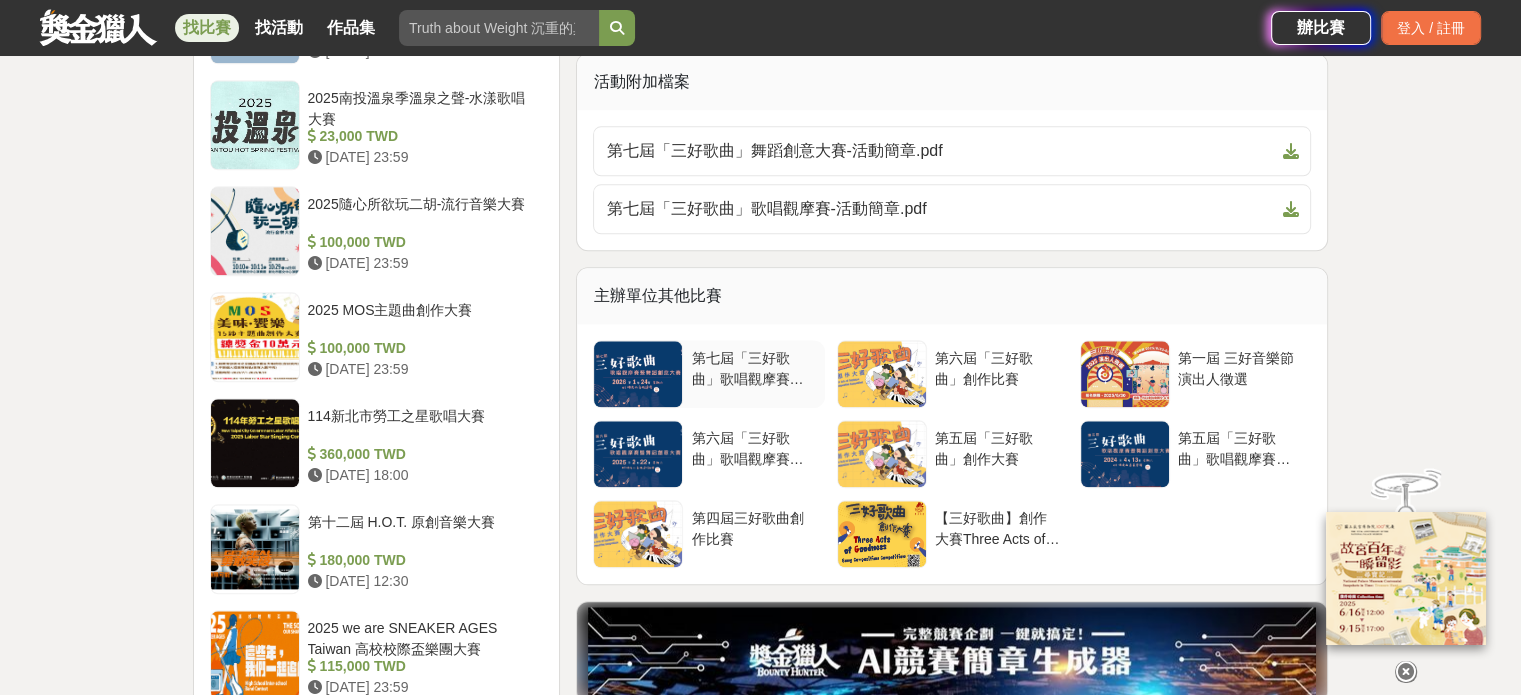click at bounding box center [638, 374] 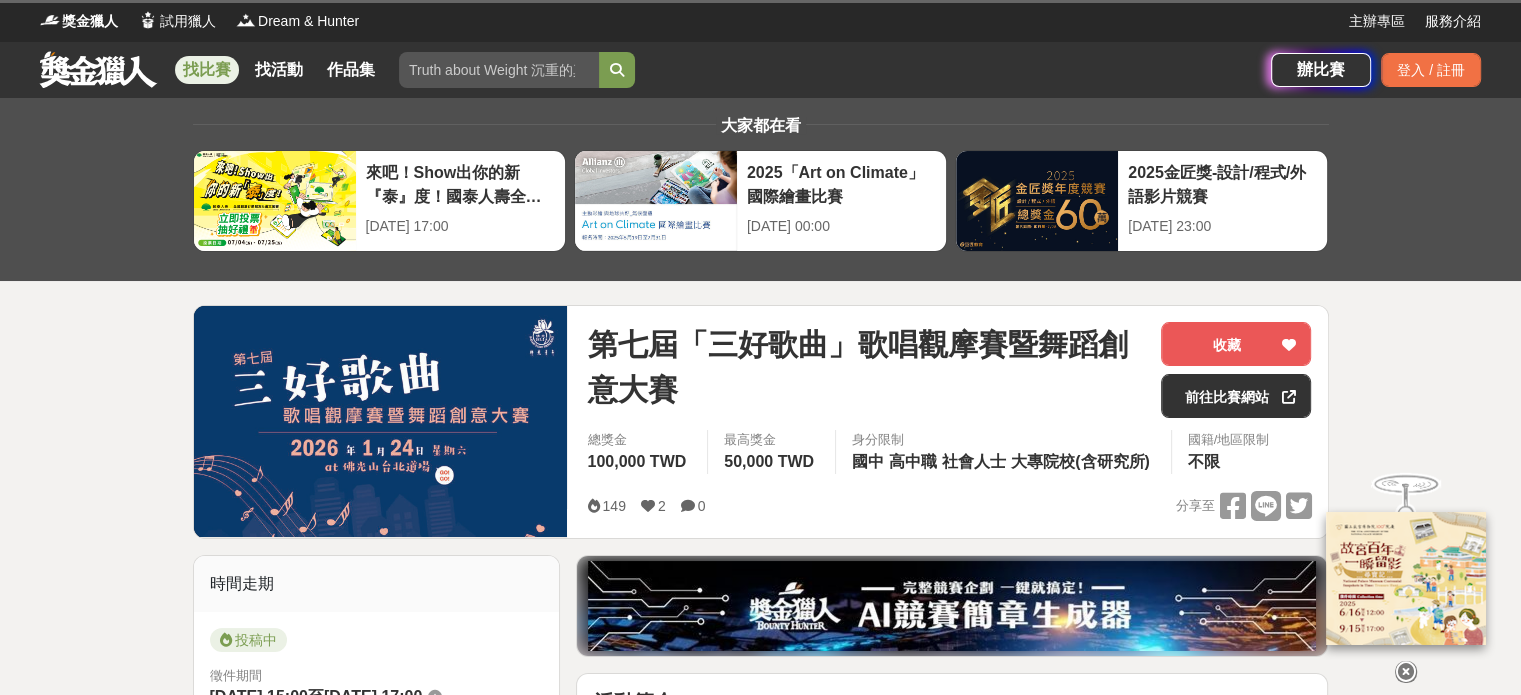 scroll, scrollTop: 500, scrollLeft: 0, axis: vertical 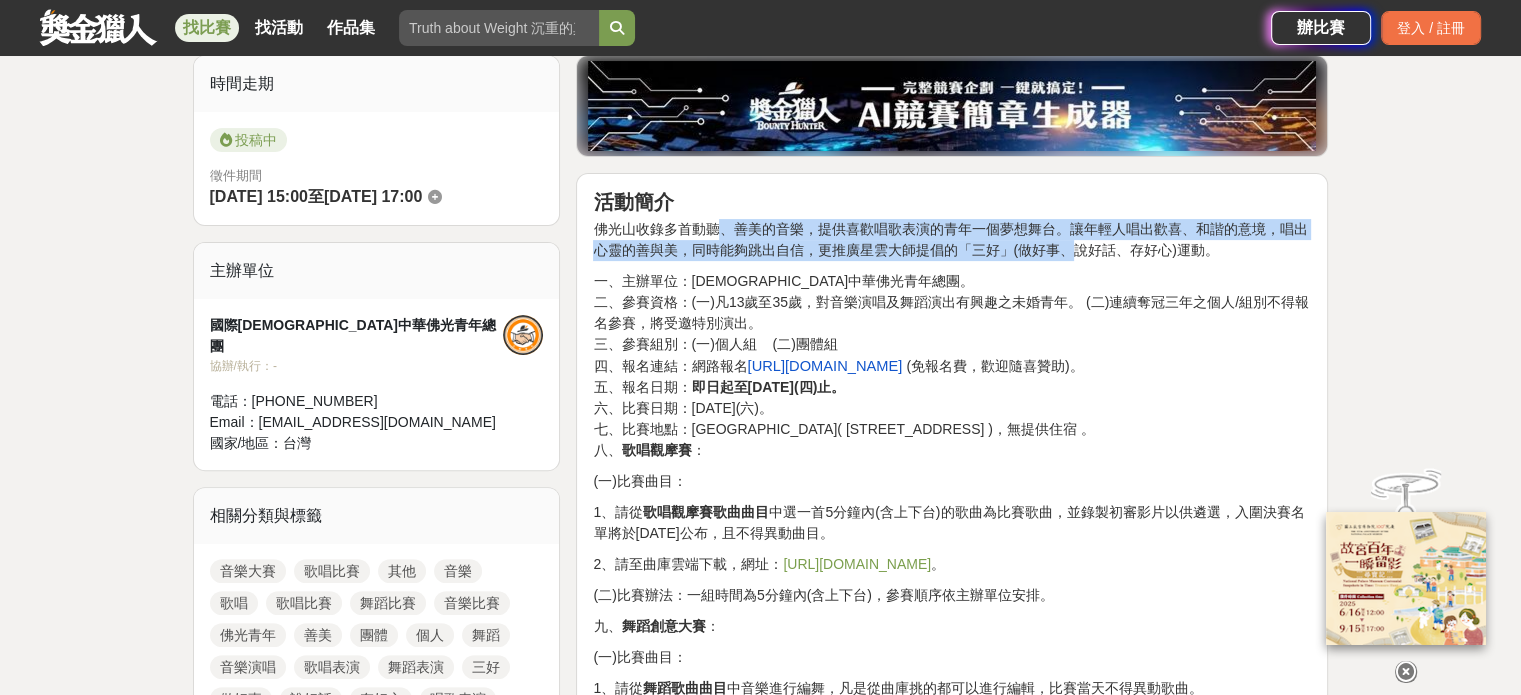 drag, startPoint x: 736, startPoint y: 228, endPoint x: 1078, endPoint y: 244, distance: 342.37405 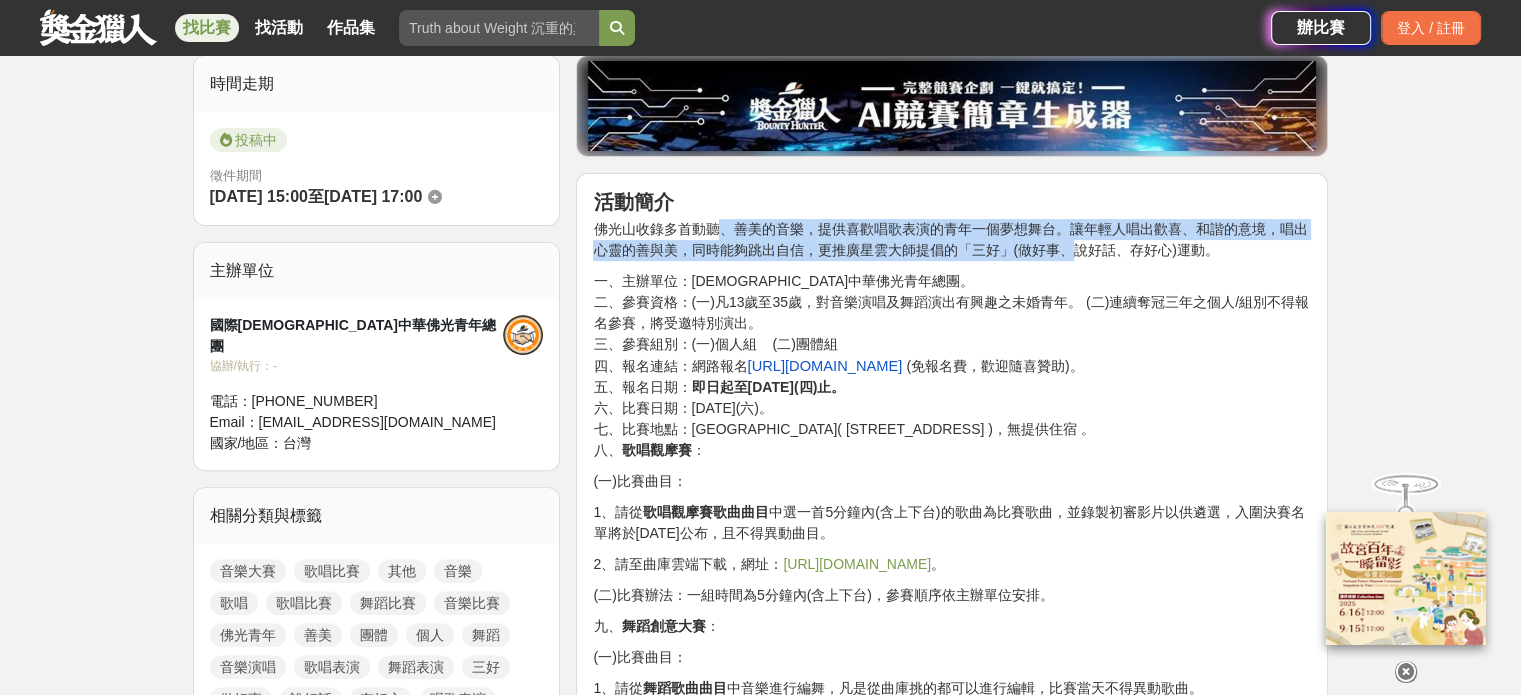 click on "佛光山收錄多首動聽、善美的音樂，提供喜歡唱歌表演的青年一個夢想舞台。讓年輕人唱出歡喜、和諧的意境，唱出心靈的善與美，同時能夠跳出自信，更推廣星雲大師提倡的「三好」(做好事、說好話、存好心)運動。" at bounding box center (952, 240) 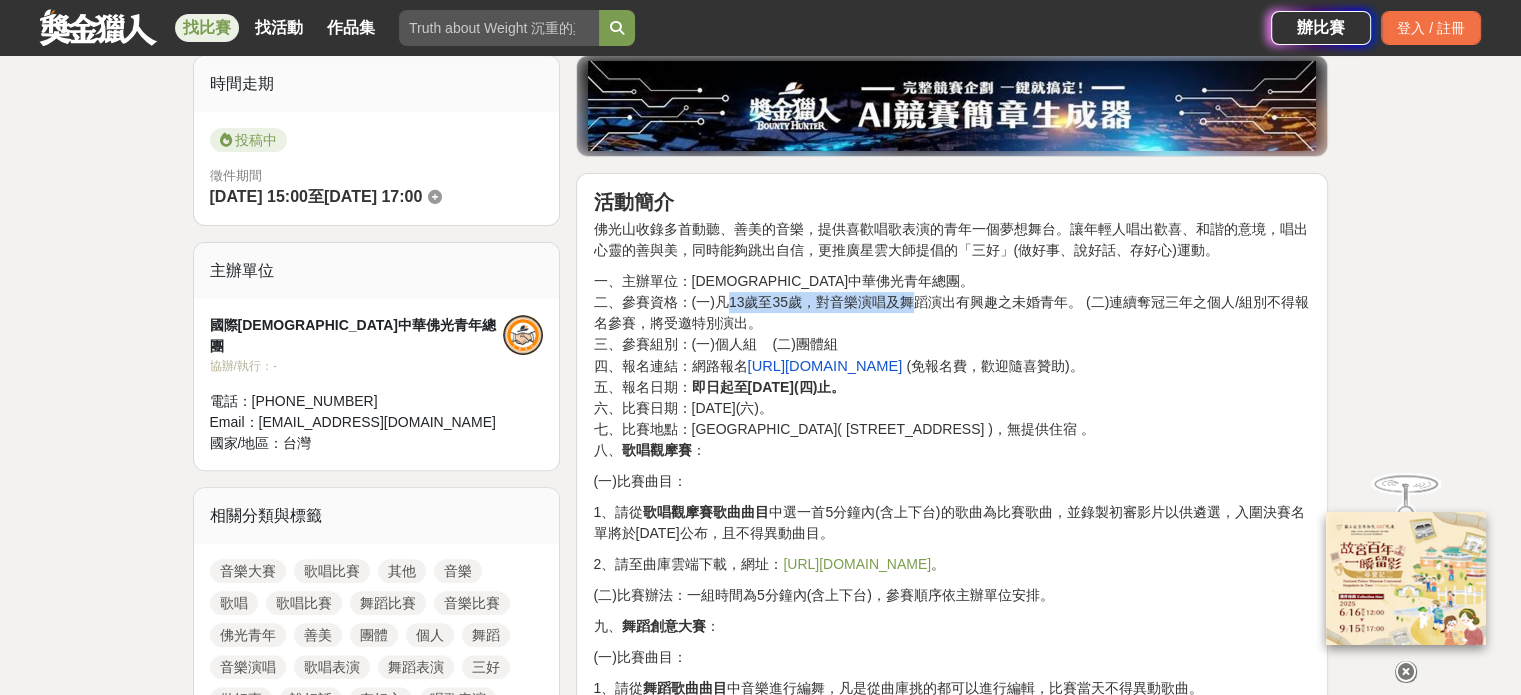 drag, startPoint x: 756, startPoint y: 310, endPoint x: 936, endPoint y: 310, distance: 180 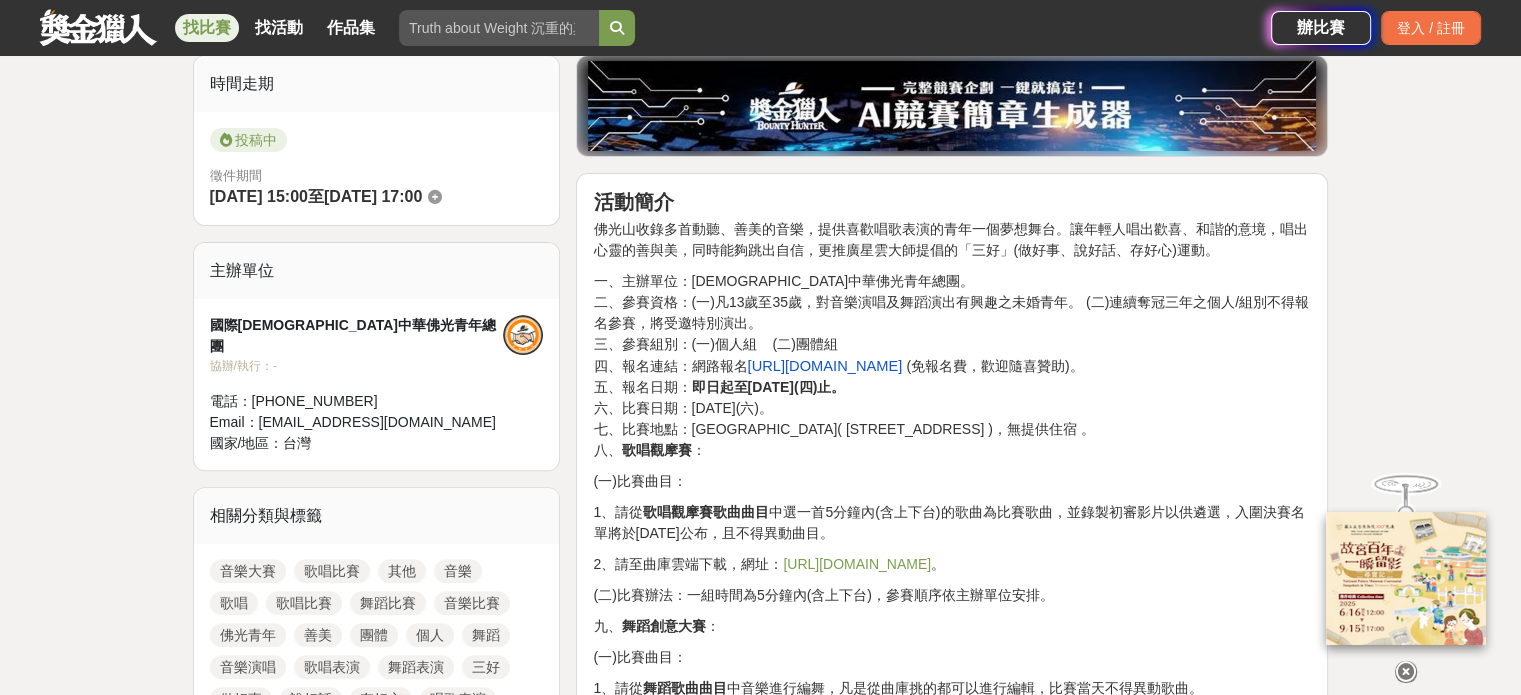 click on "一、主辦單位：國際佛光會中華佛光青年總團。 二、參賽資格：(一)凡13歲至35歲，對音樂演唱及舞蹈演出有興趣之未婚青年。 (二)連續奪冠三年之個人/組別不得報名參賽，將受邀特別演出。 三、參賽組別：(一)個人組    (二)團體組 四、報名連結：網路報名  https://forms.gle/H8WVXvRq7XzrkPoc8     (免報名費，歡迎隨喜贊助)。 五、報名日期： 即日起至2025年11月20日(四)止。 六、比賽日期：2026年1月24日(六)。 七、比賽地點：佛光山台北道場6F( 台北市信義區松隆路327號 )，無提供住宿 。 八、 歌唱觀摩賽 ：" at bounding box center (952, 366) 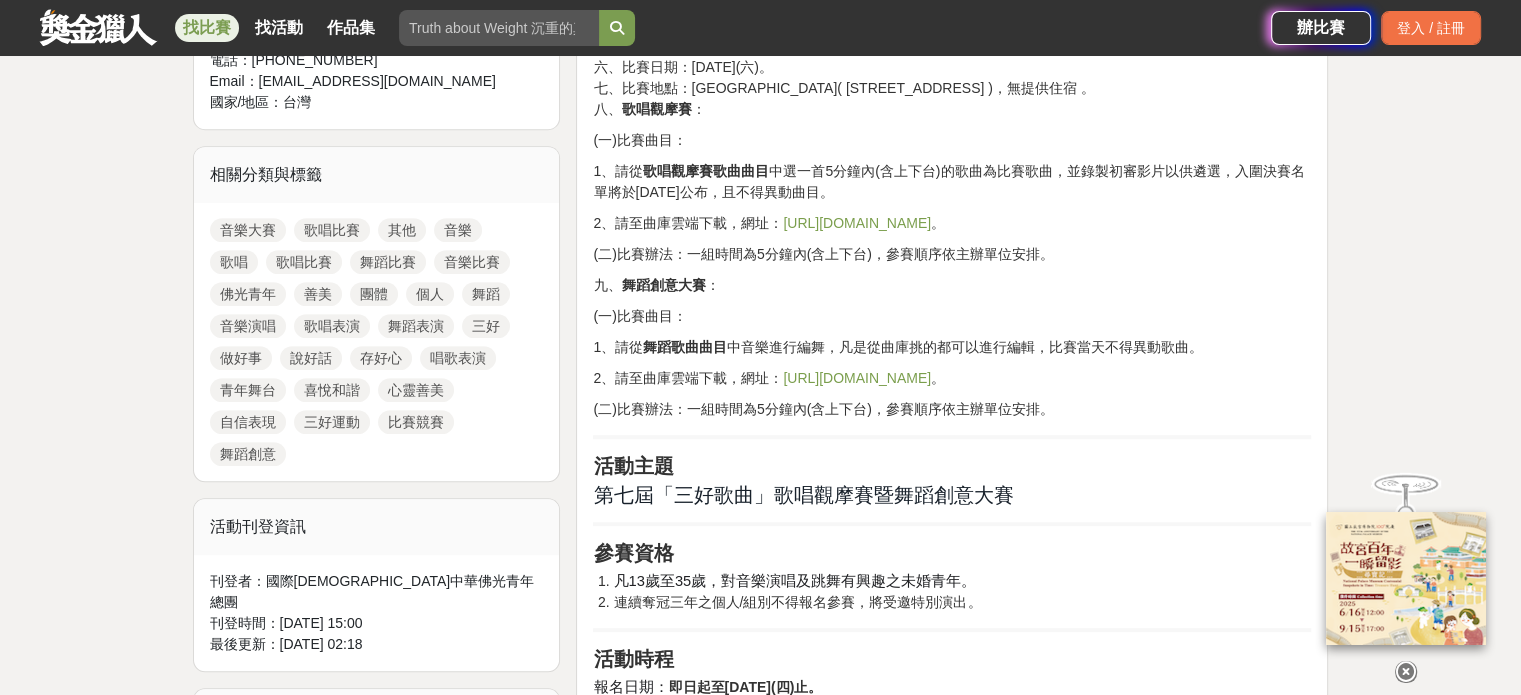 scroll, scrollTop: 800, scrollLeft: 0, axis: vertical 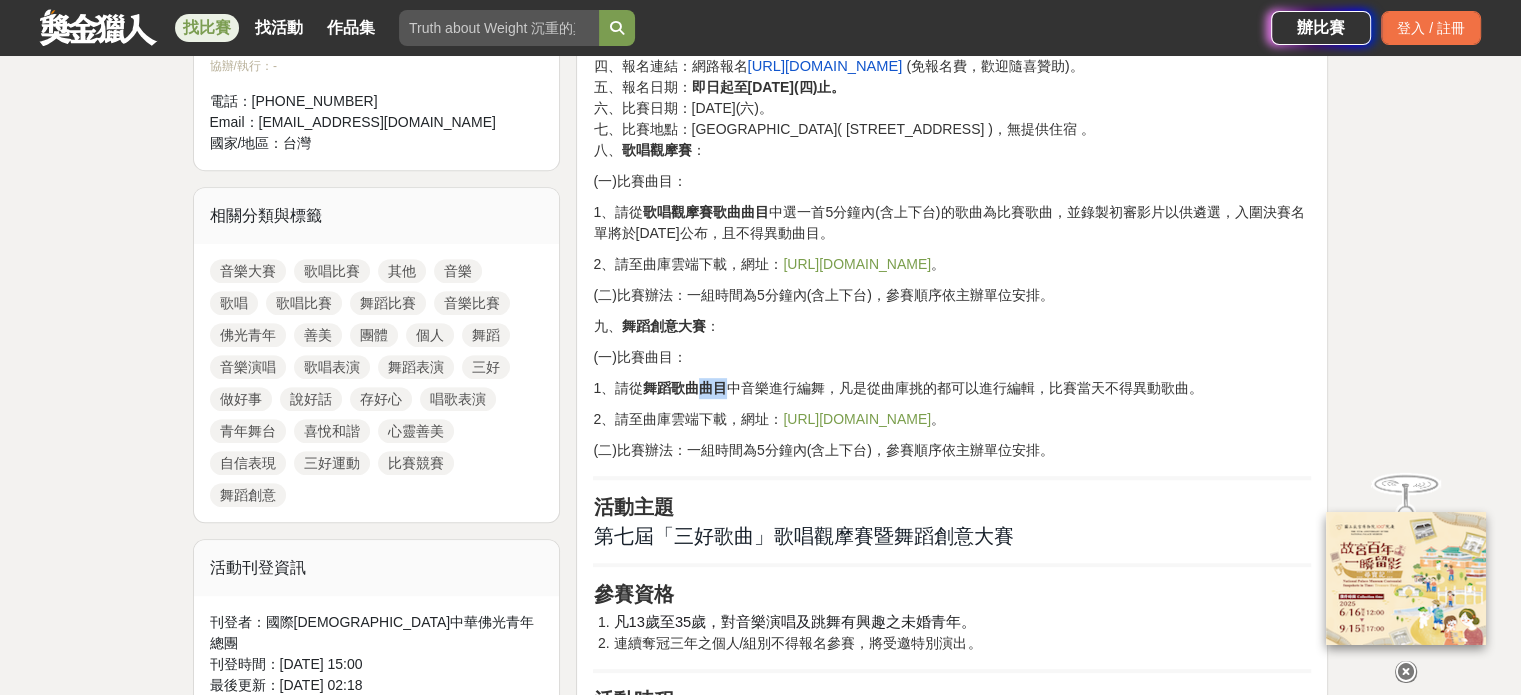 drag, startPoint x: 694, startPoint y: 391, endPoint x: 727, endPoint y: 388, distance: 33.13608 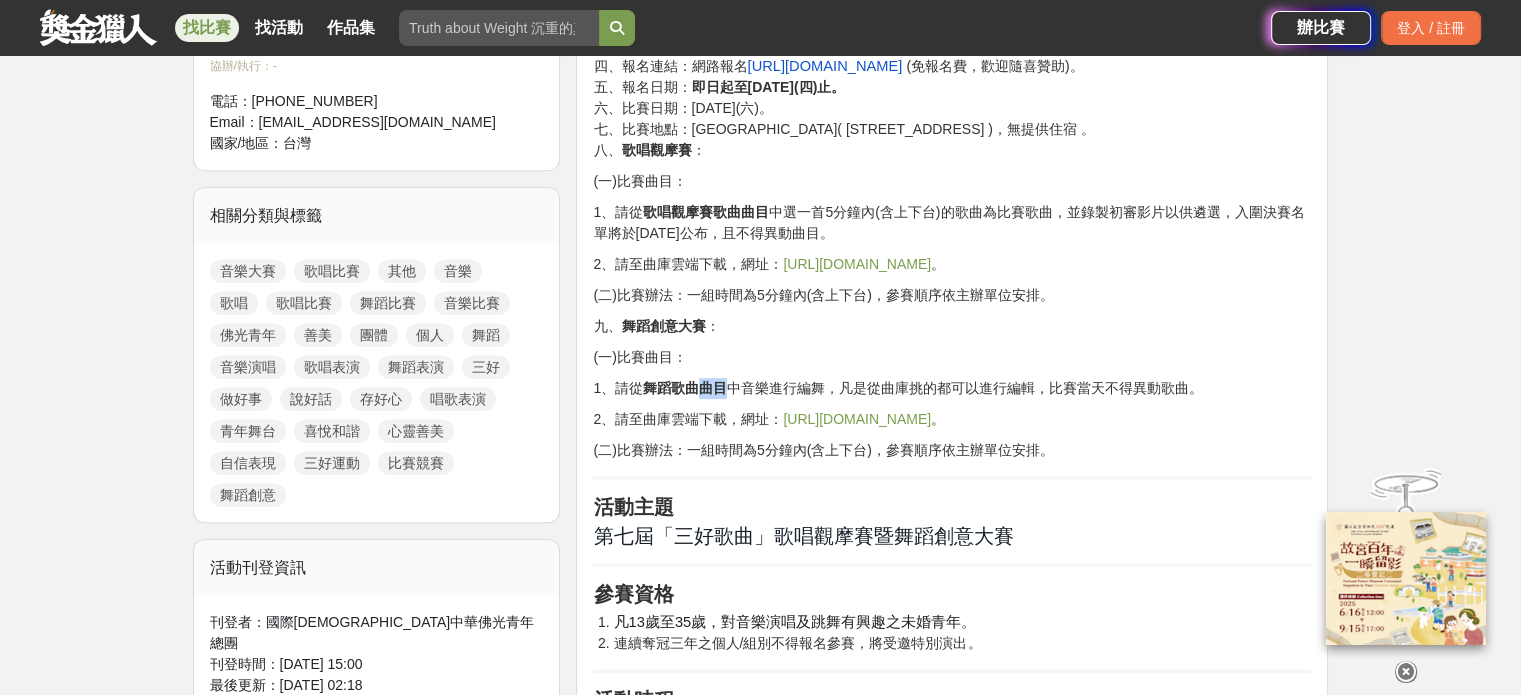 click on "1、請從 舞蹈歌曲曲目 中音樂進行編舞，凡是從曲庫挑的都可以進行編輯，比賽當天不得異動歌曲。" at bounding box center [952, 388] 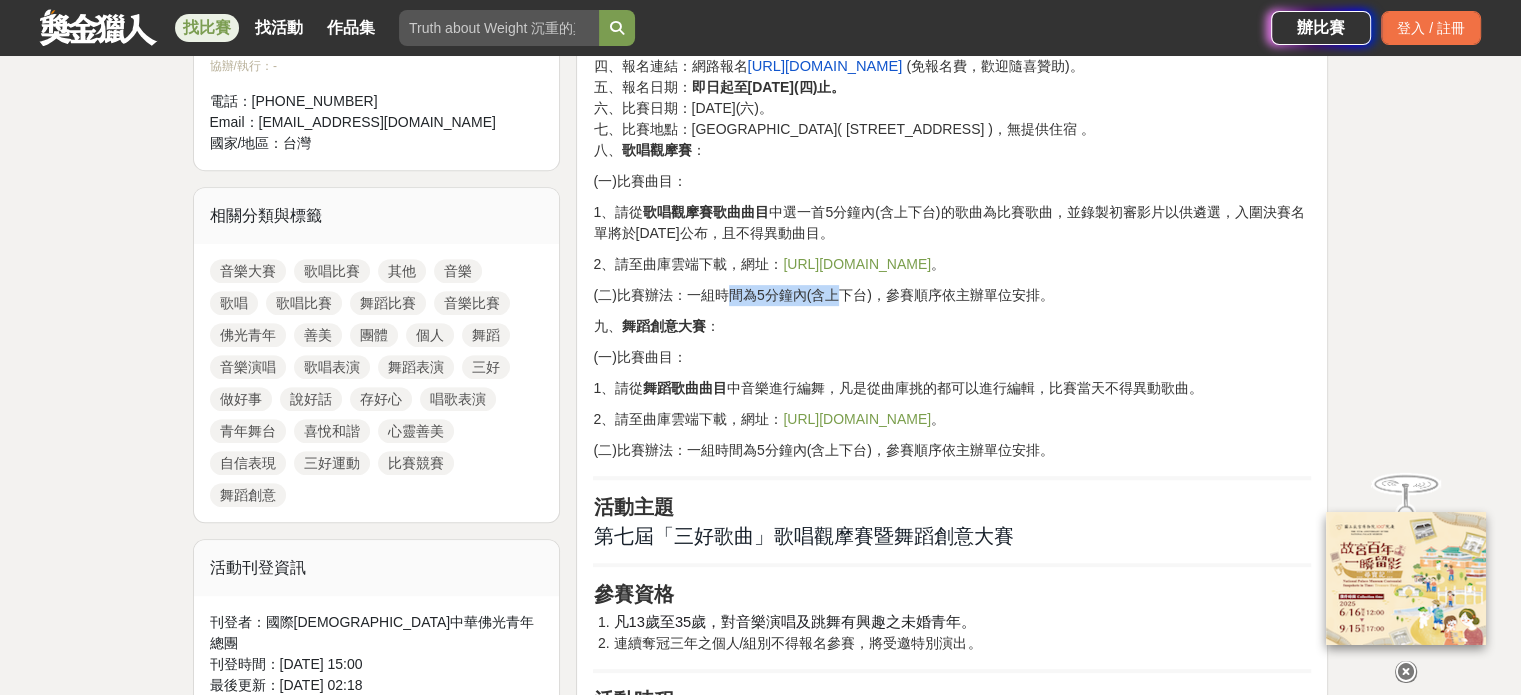drag, startPoint x: 740, startPoint y: 280, endPoint x: 843, endPoint y: 279, distance: 103.00485 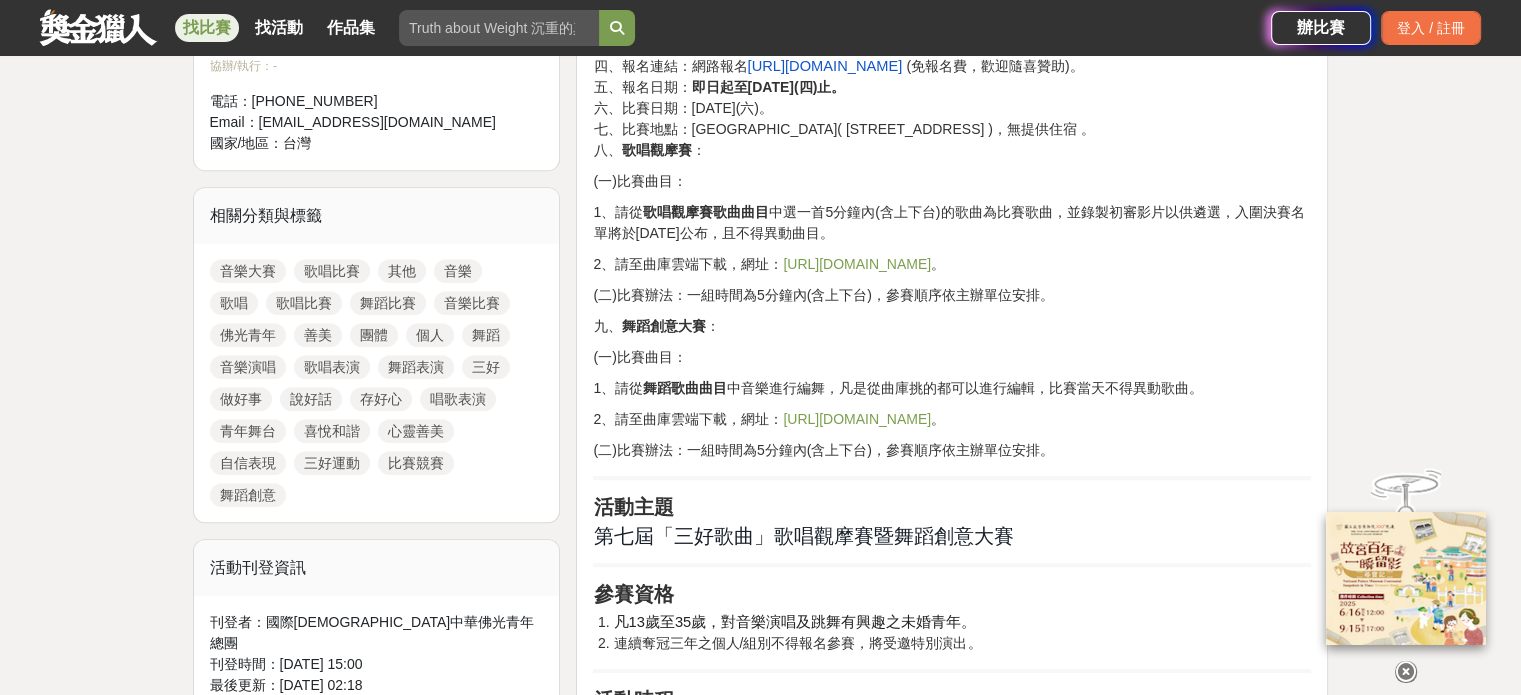 click on "1、請從 歌唱觀摩賽歌曲曲目 中選一首5分鐘內(含上下台)的歌曲為比賽歌曲，並錄製初審影片以供遴選，入圍決賽名單將於2025年12月30日公布，且不得異動曲目。" at bounding box center [952, 223] 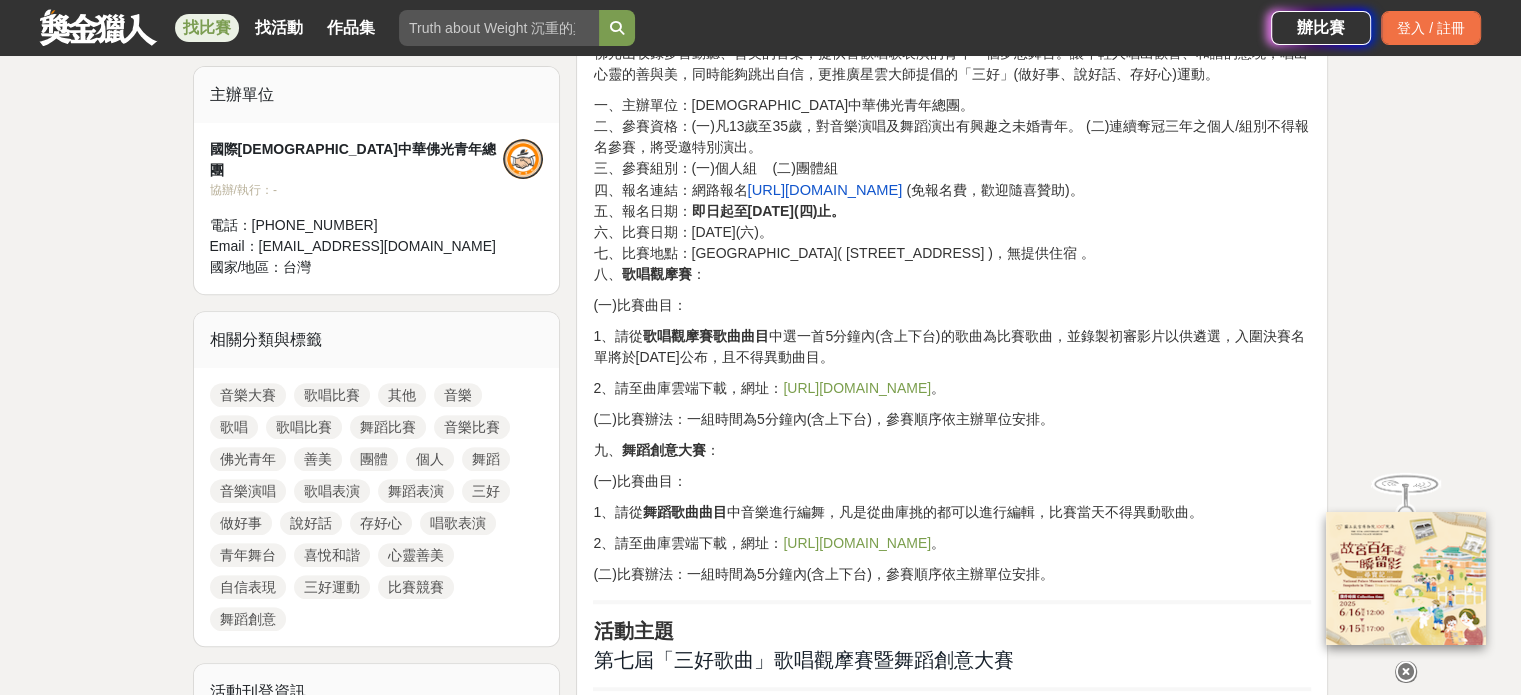 scroll, scrollTop: 800, scrollLeft: 0, axis: vertical 